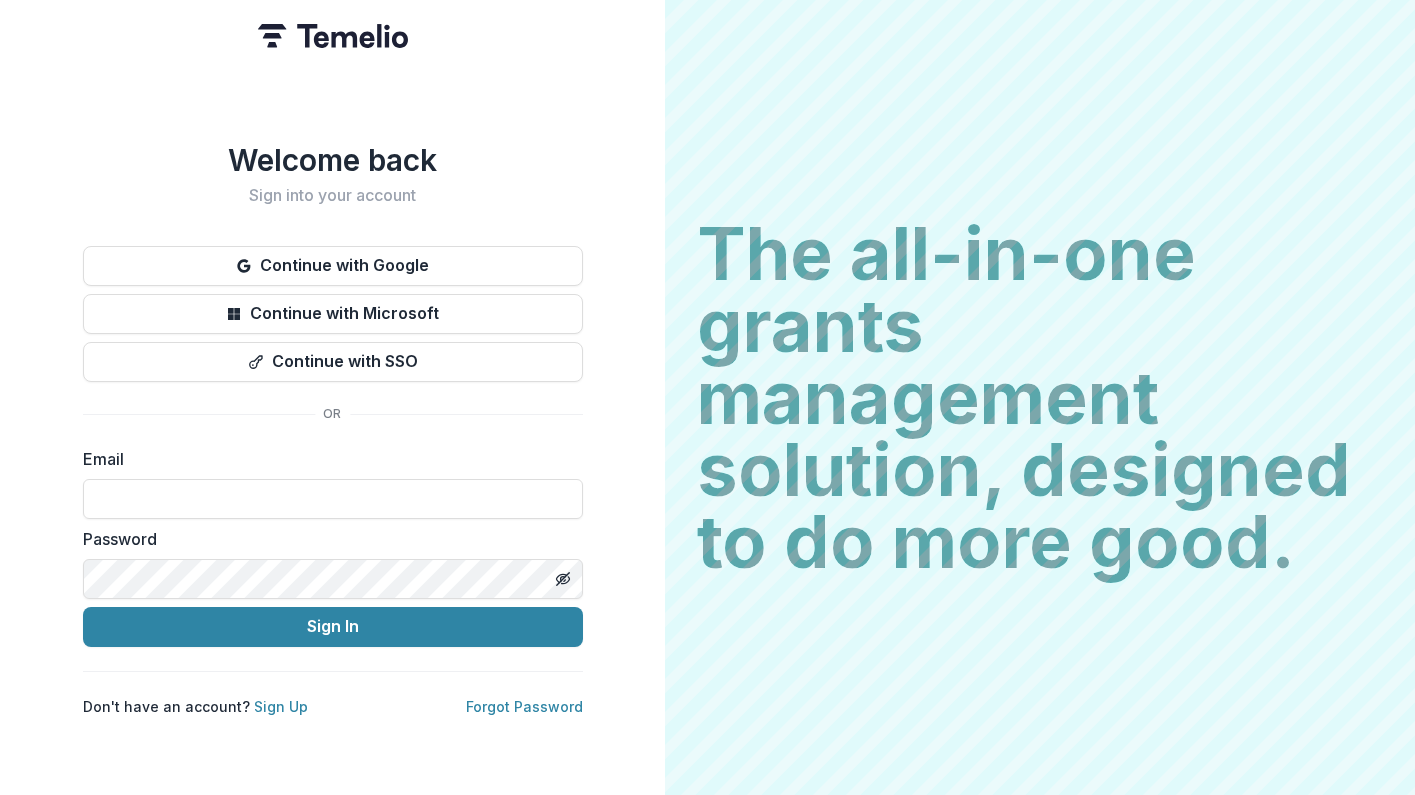 scroll, scrollTop: 0, scrollLeft: 0, axis: both 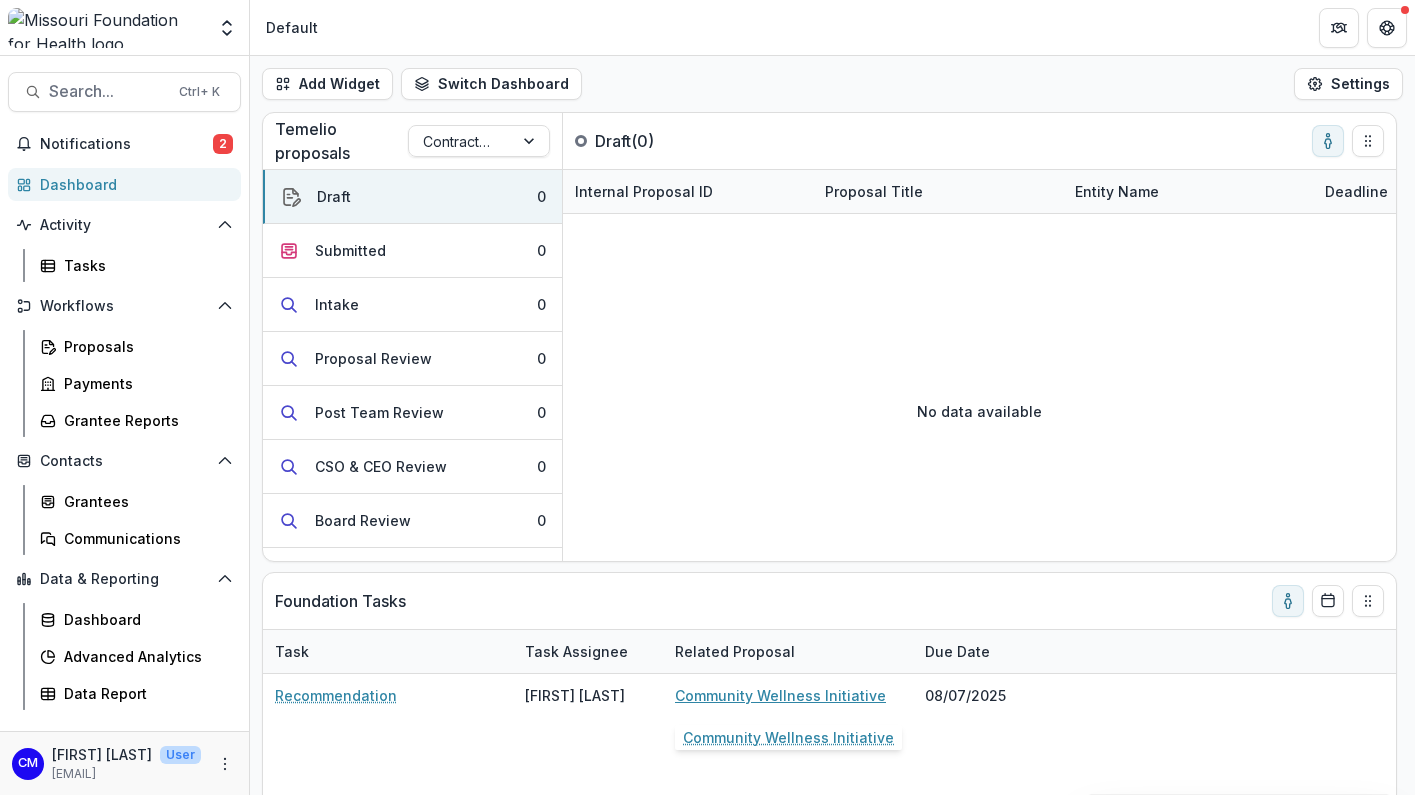 click on "Community Wellness Initiative" at bounding box center [780, 695] 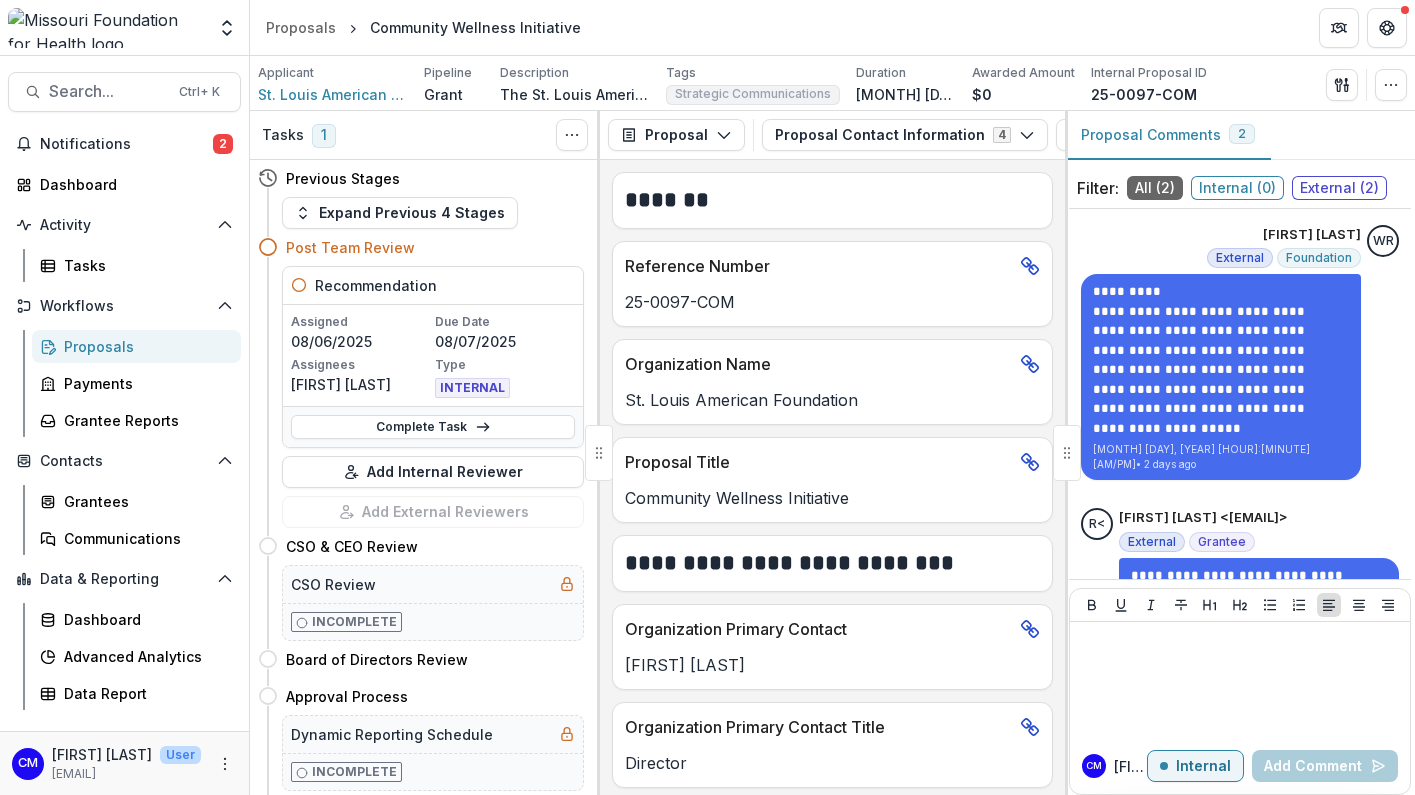 click 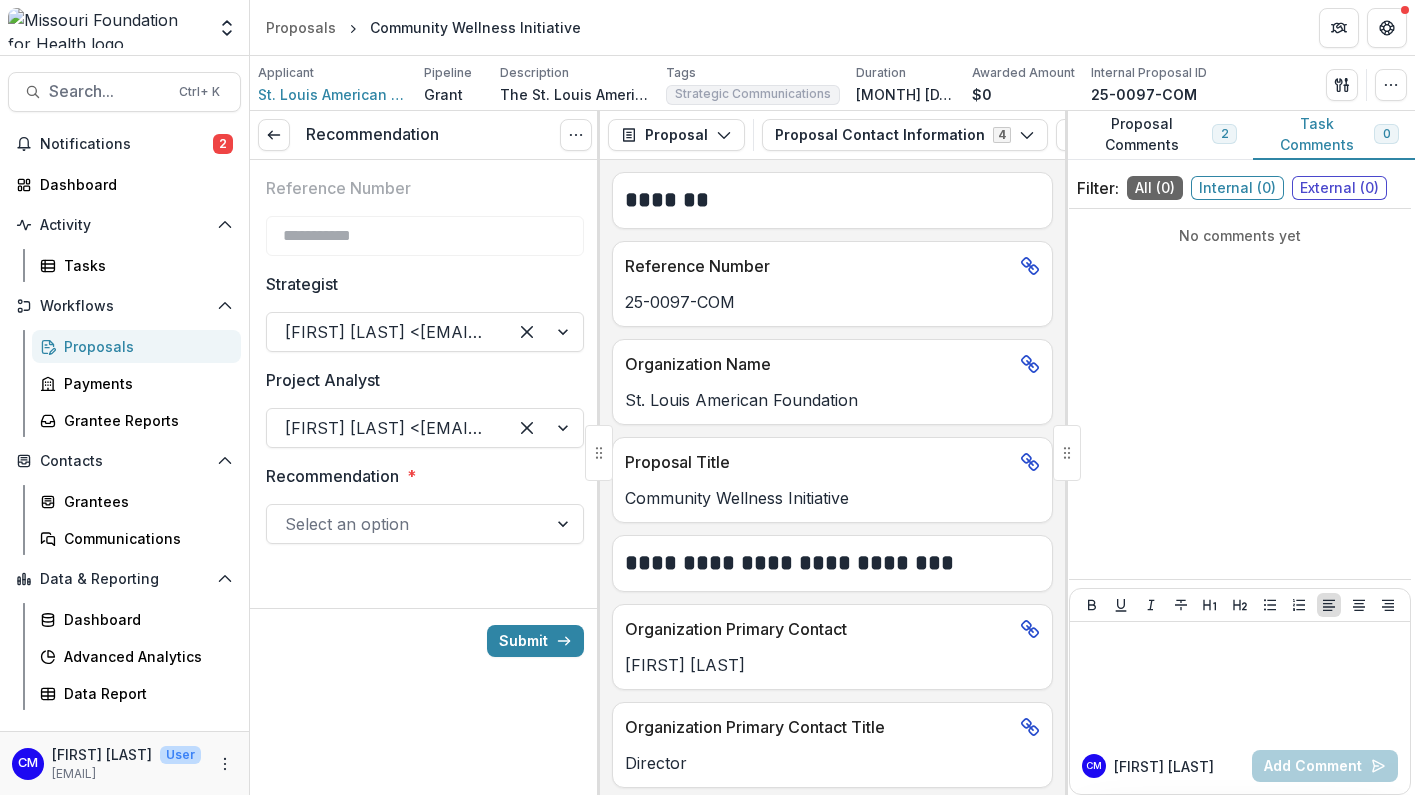 click 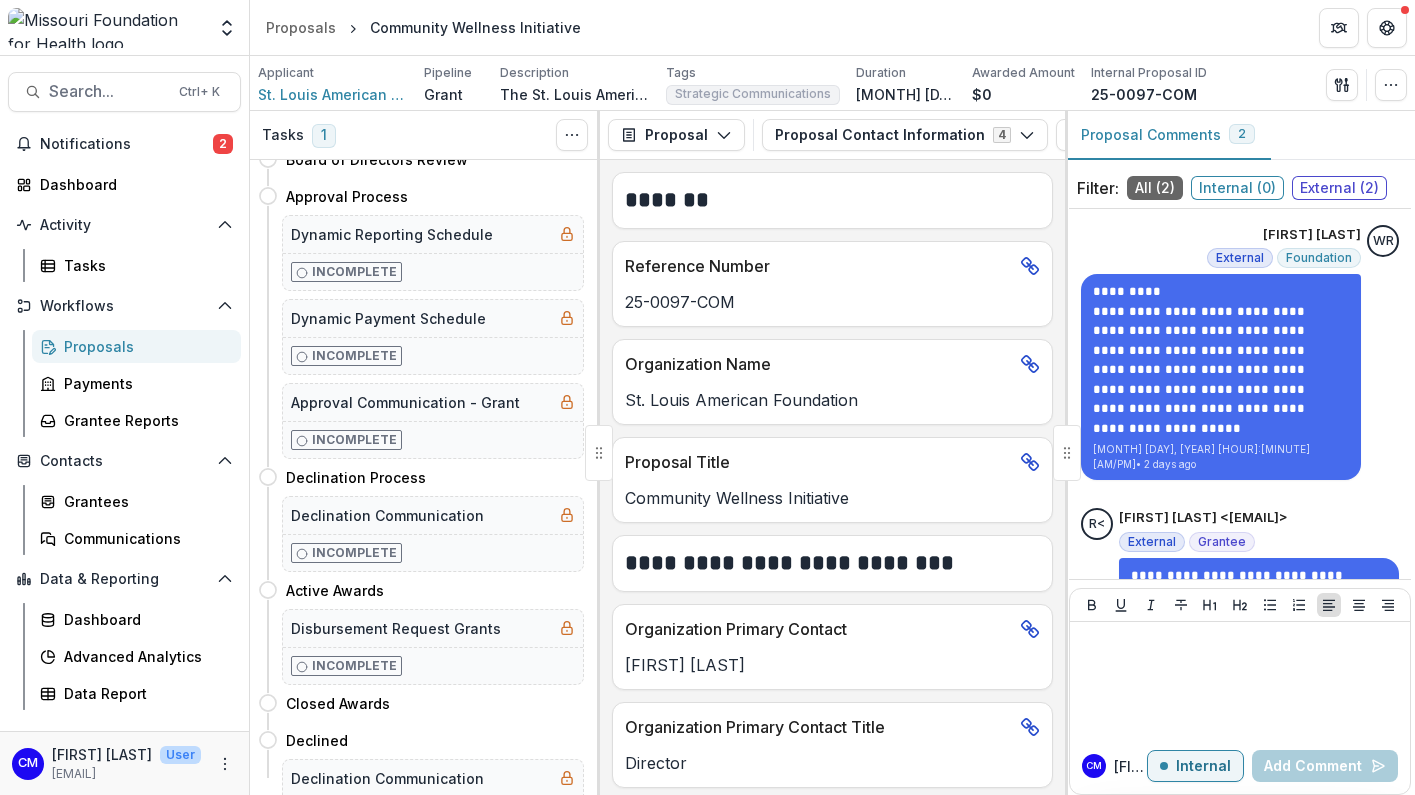 scroll, scrollTop: 0, scrollLeft: 0, axis: both 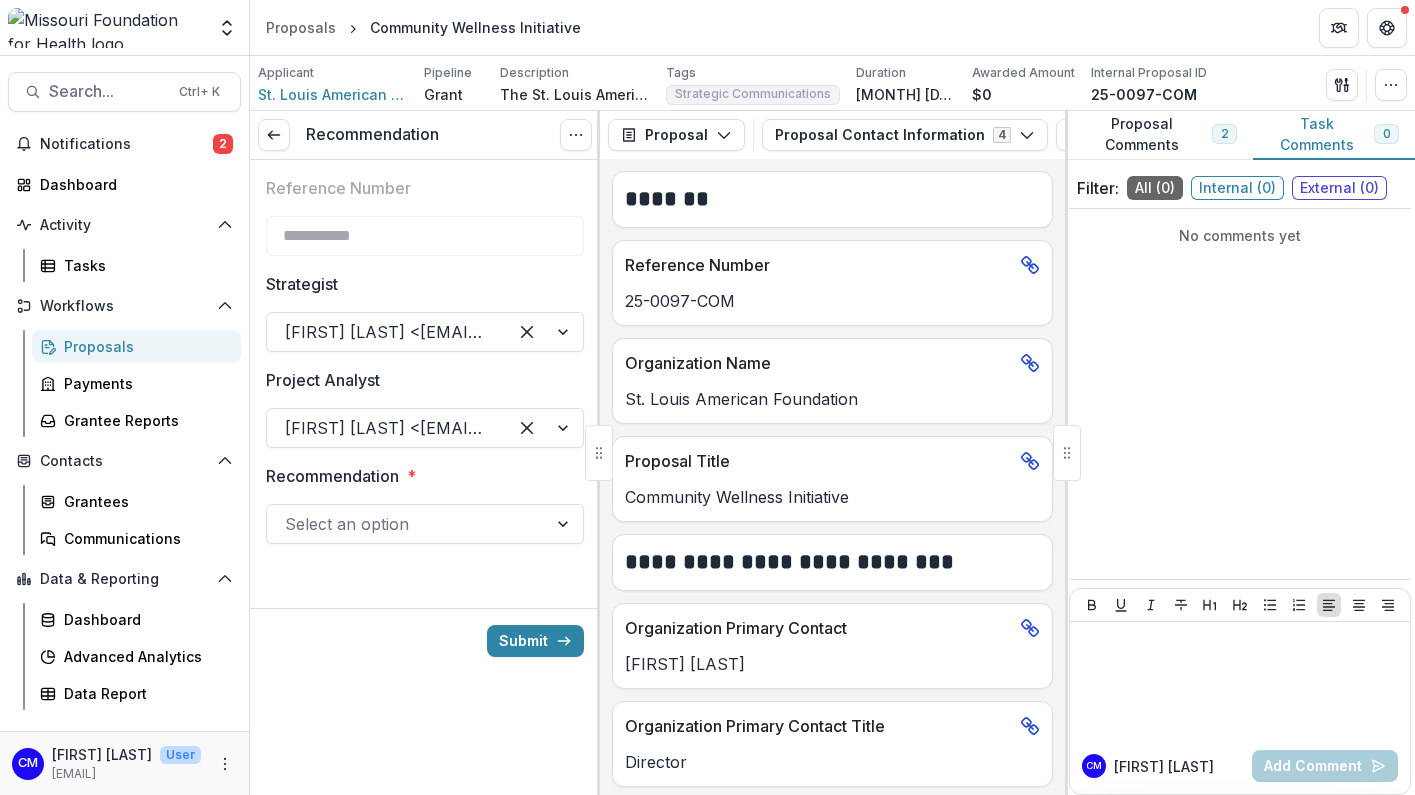 click on "Proposal" at bounding box center (676, 135) 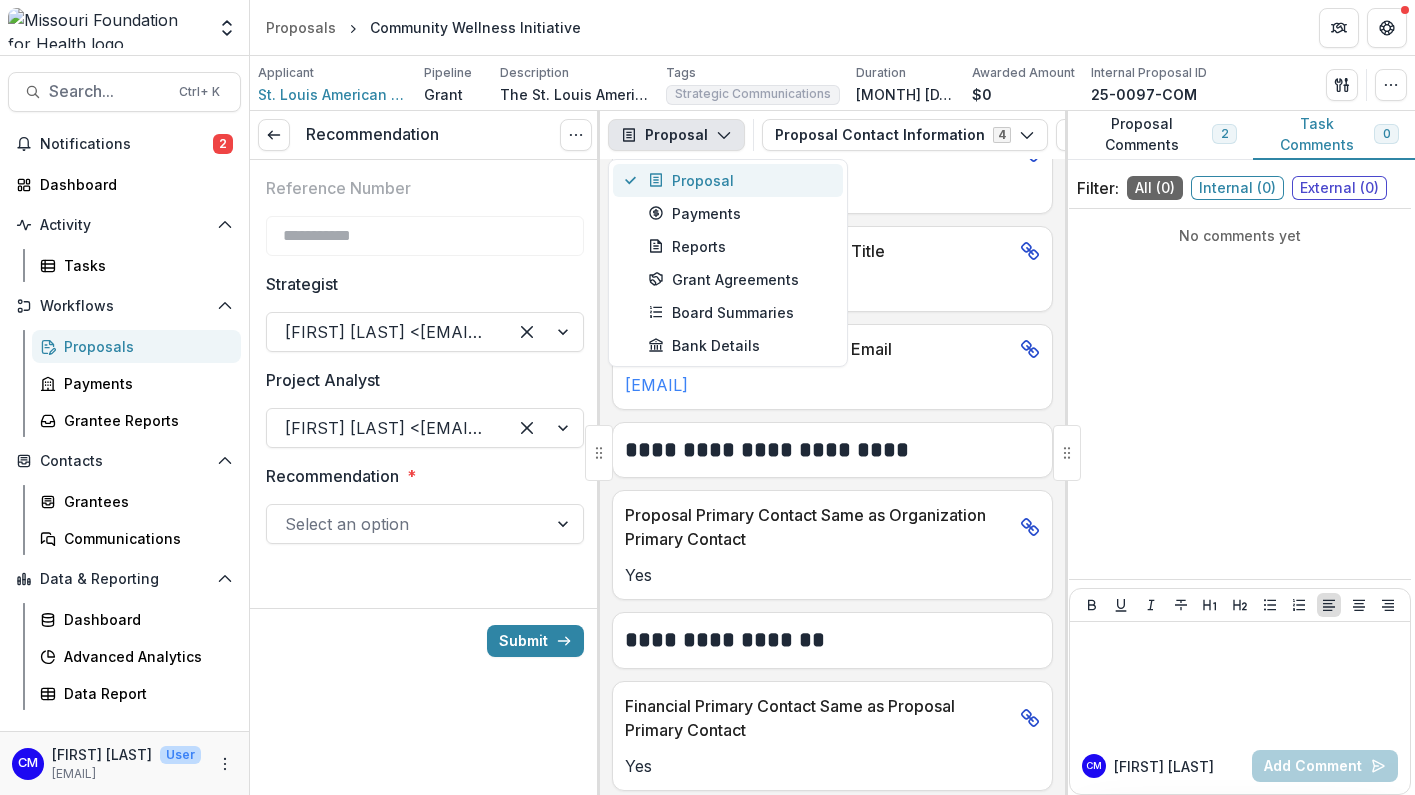 scroll, scrollTop: 445, scrollLeft: 0, axis: vertical 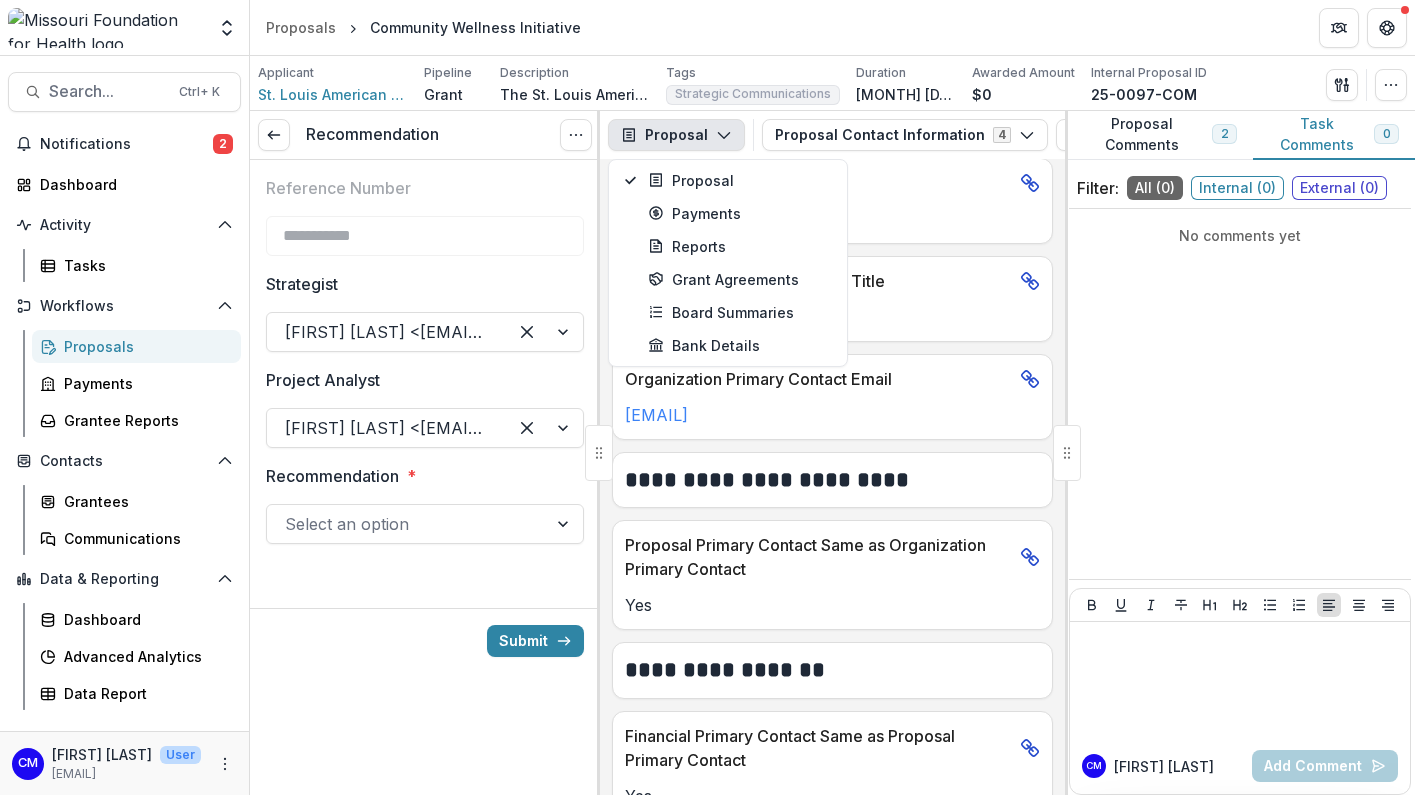 click on "No comments yet" at bounding box center [1240, 394] 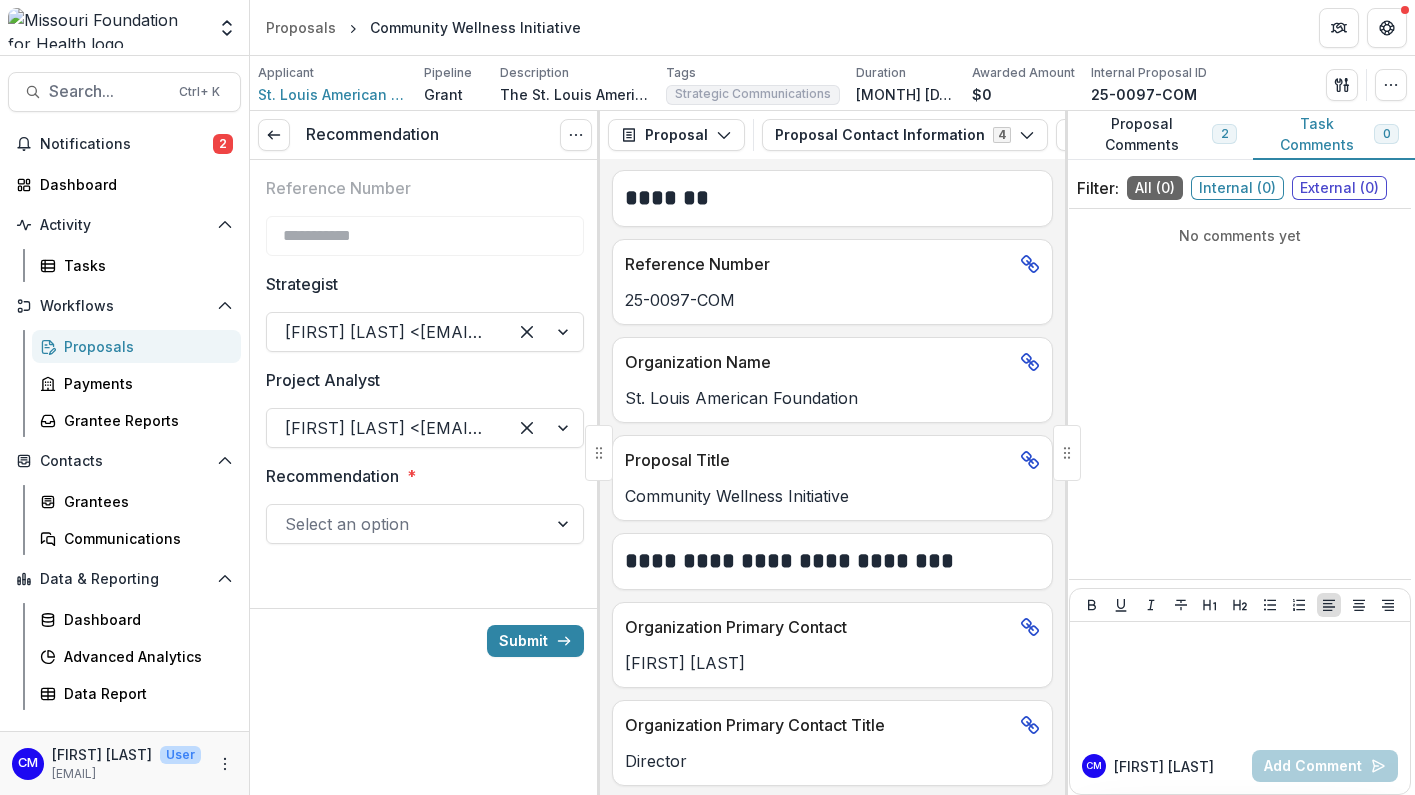 scroll, scrollTop: 0, scrollLeft: 0, axis: both 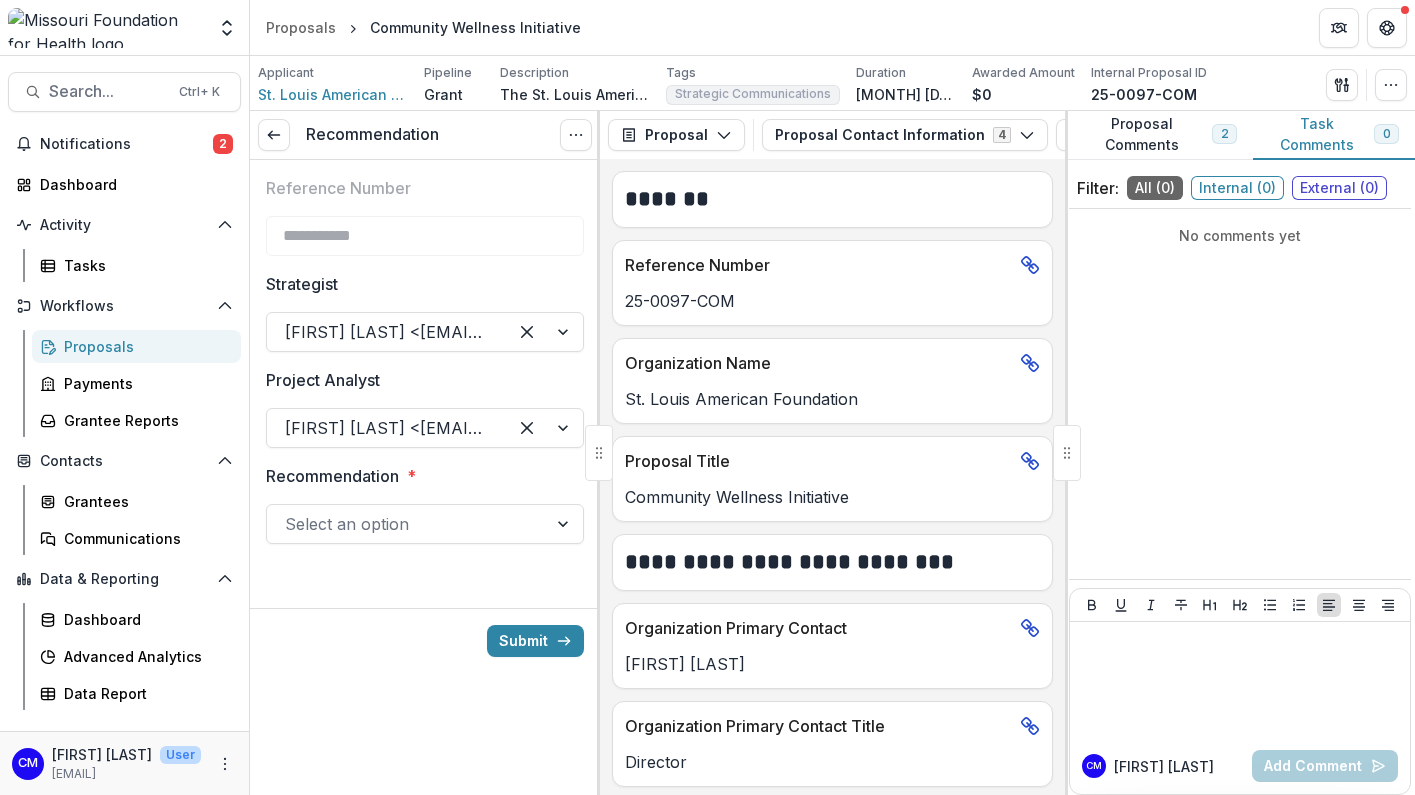click on "Proposal Contact Information 4" at bounding box center [905, 135] 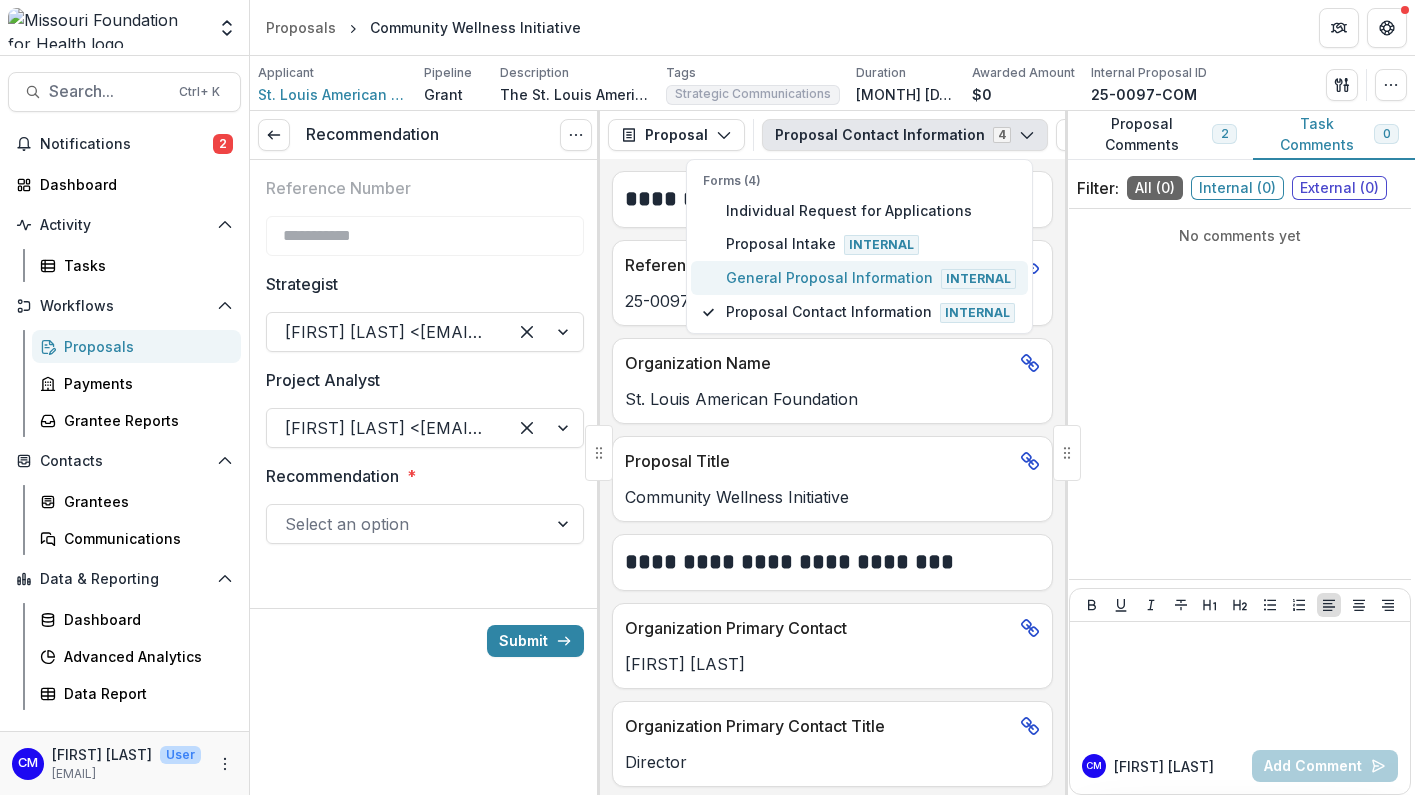 click on "General Proposal Information Internal" at bounding box center [871, 278] 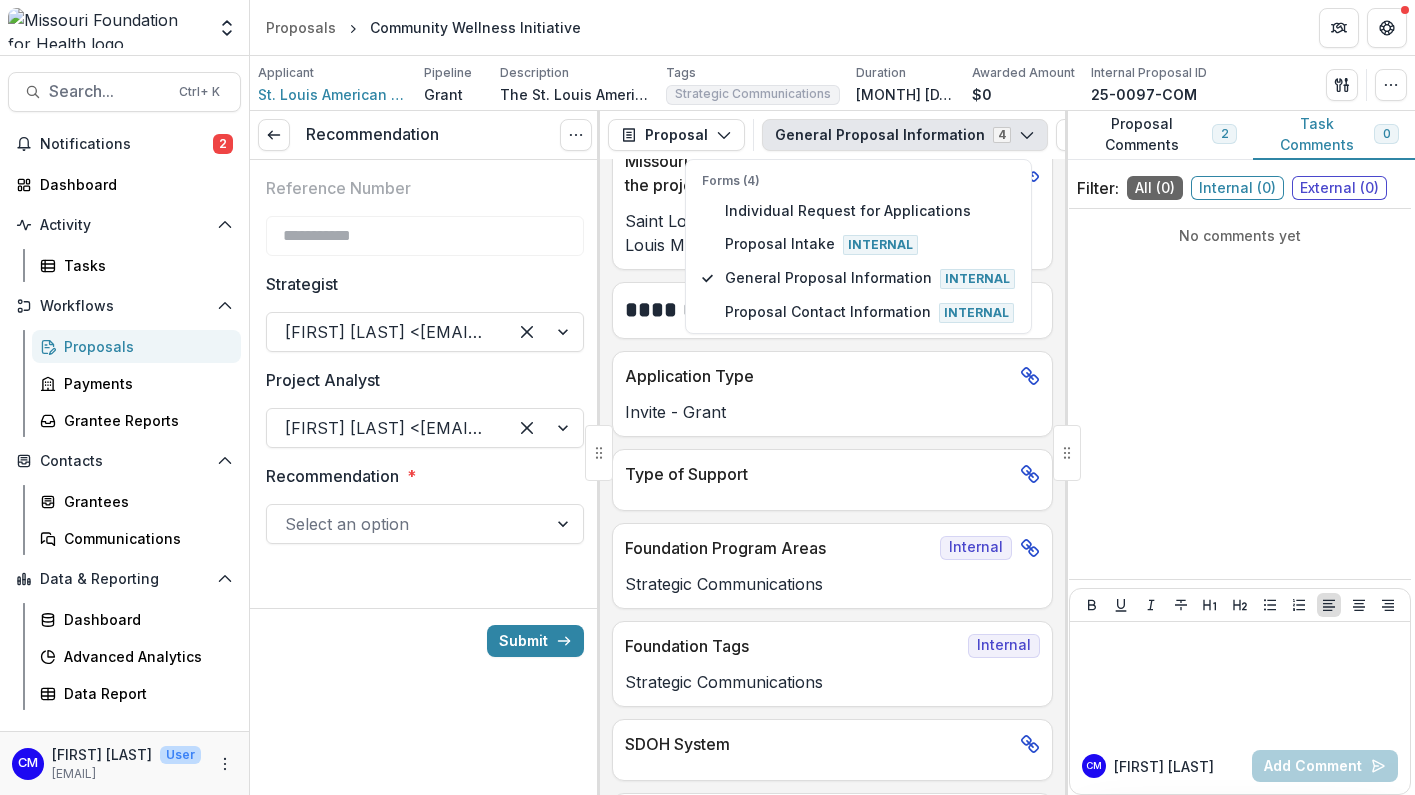 scroll, scrollTop: 3600, scrollLeft: 0, axis: vertical 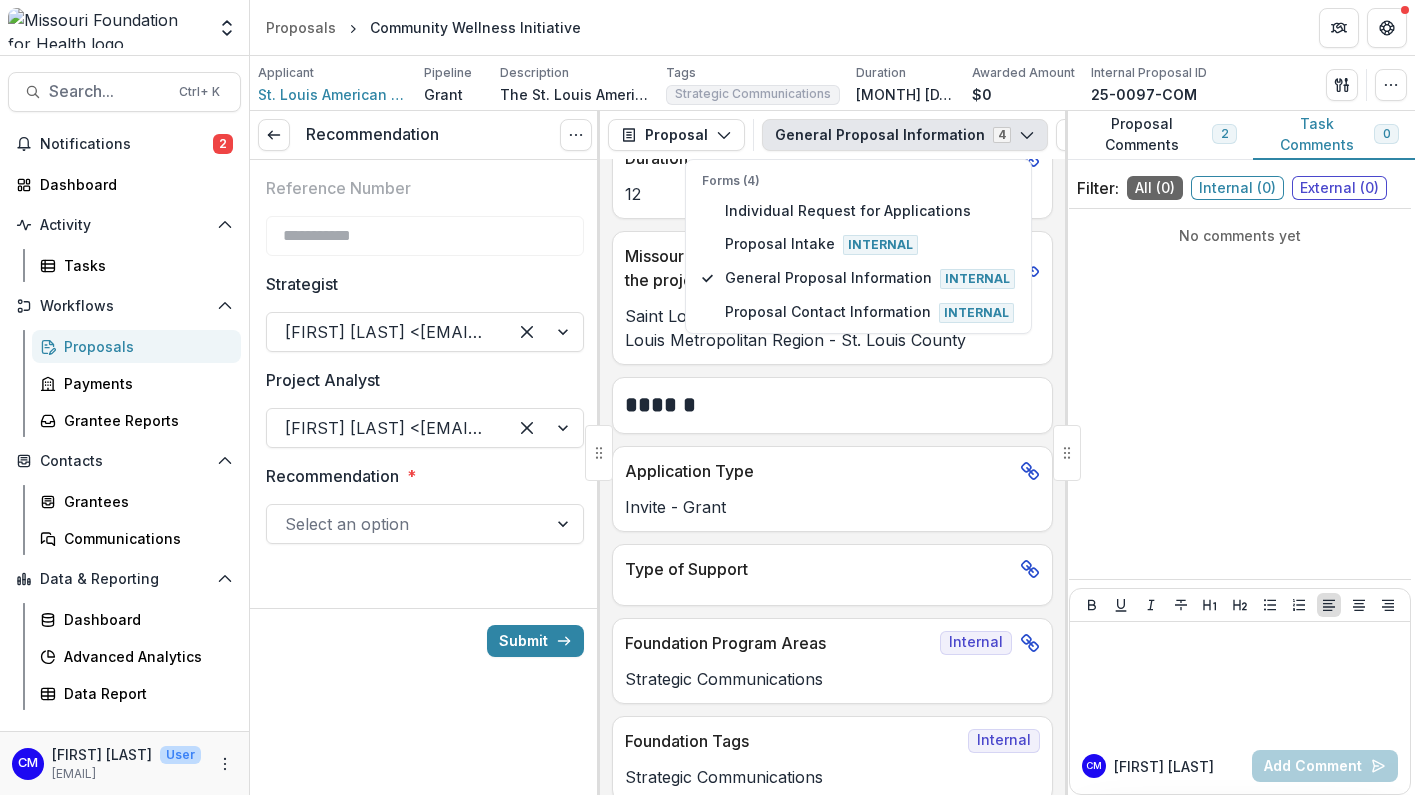 click on "Invite - Grant" at bounding box center (832, 501) 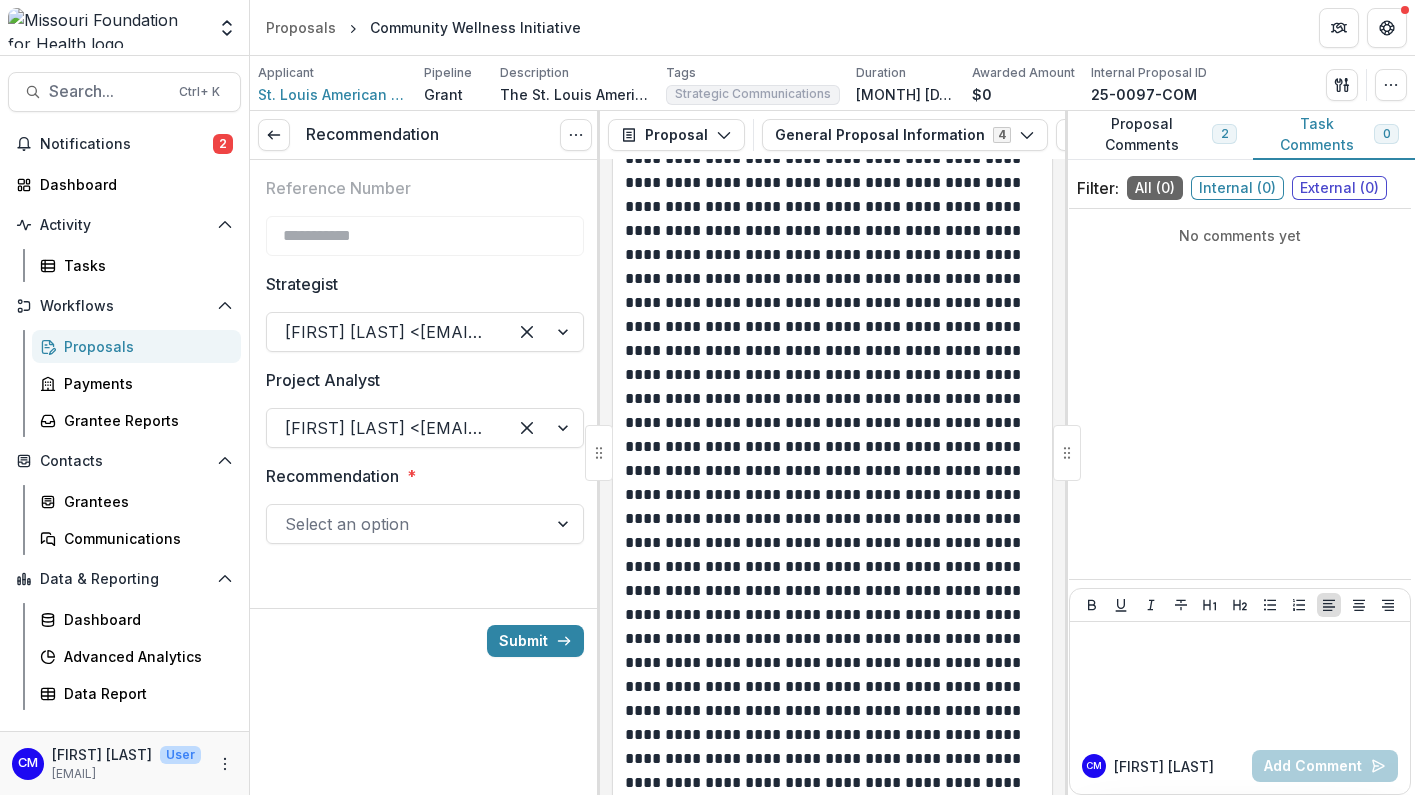 scroll, scrollTop: 1100, scrollLeft: 0, axis: vertical 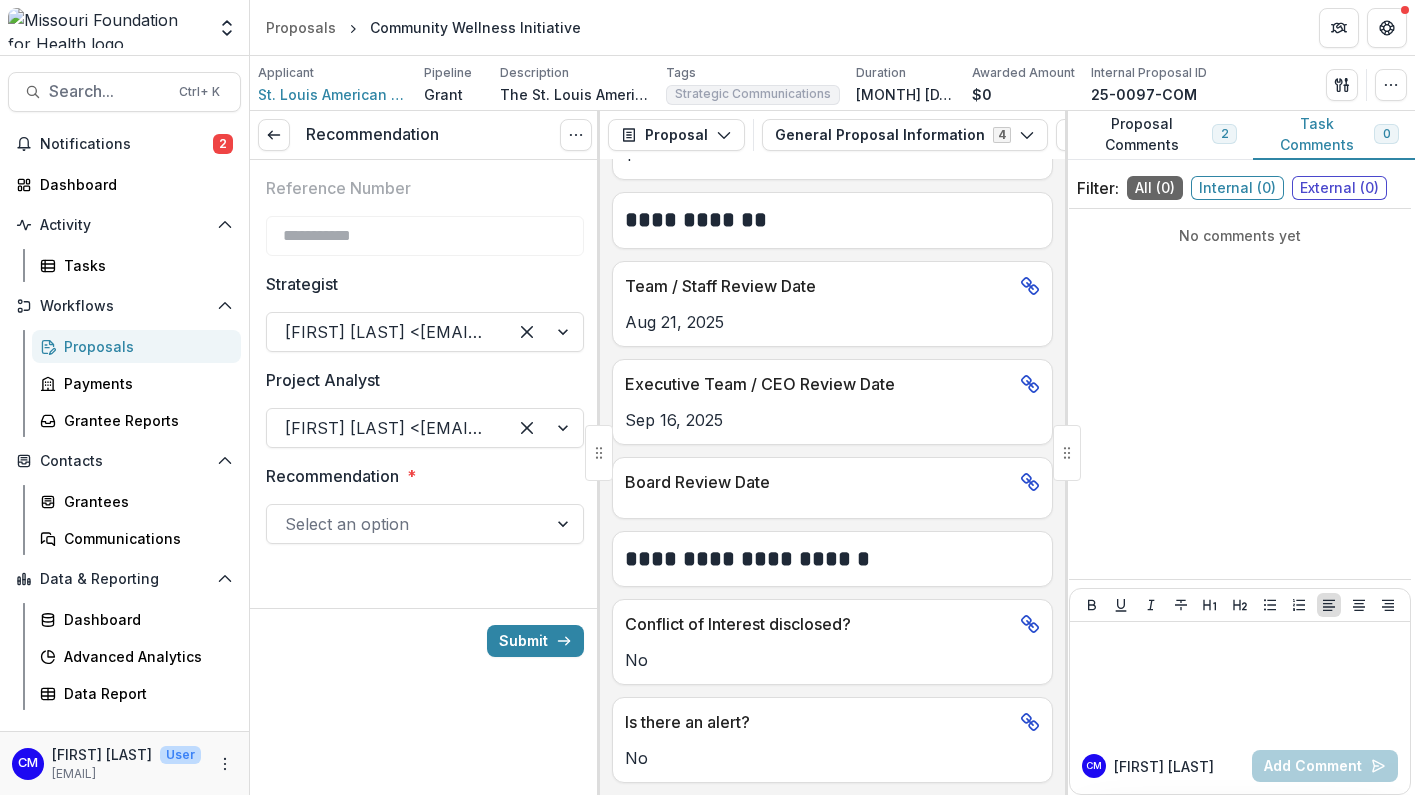 click at bounding box center (407, 524) 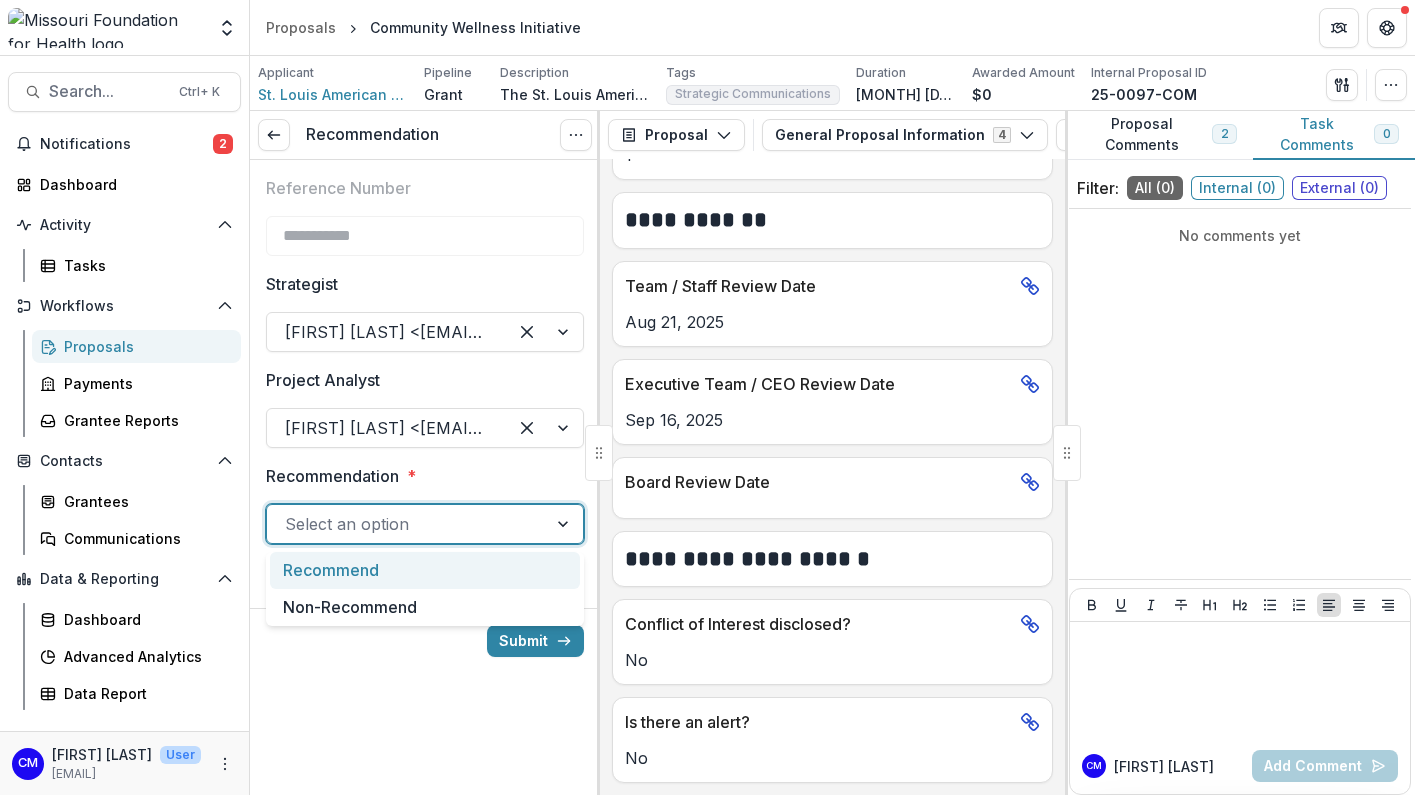 click on "Recommend" at bounding box center [425, 570] 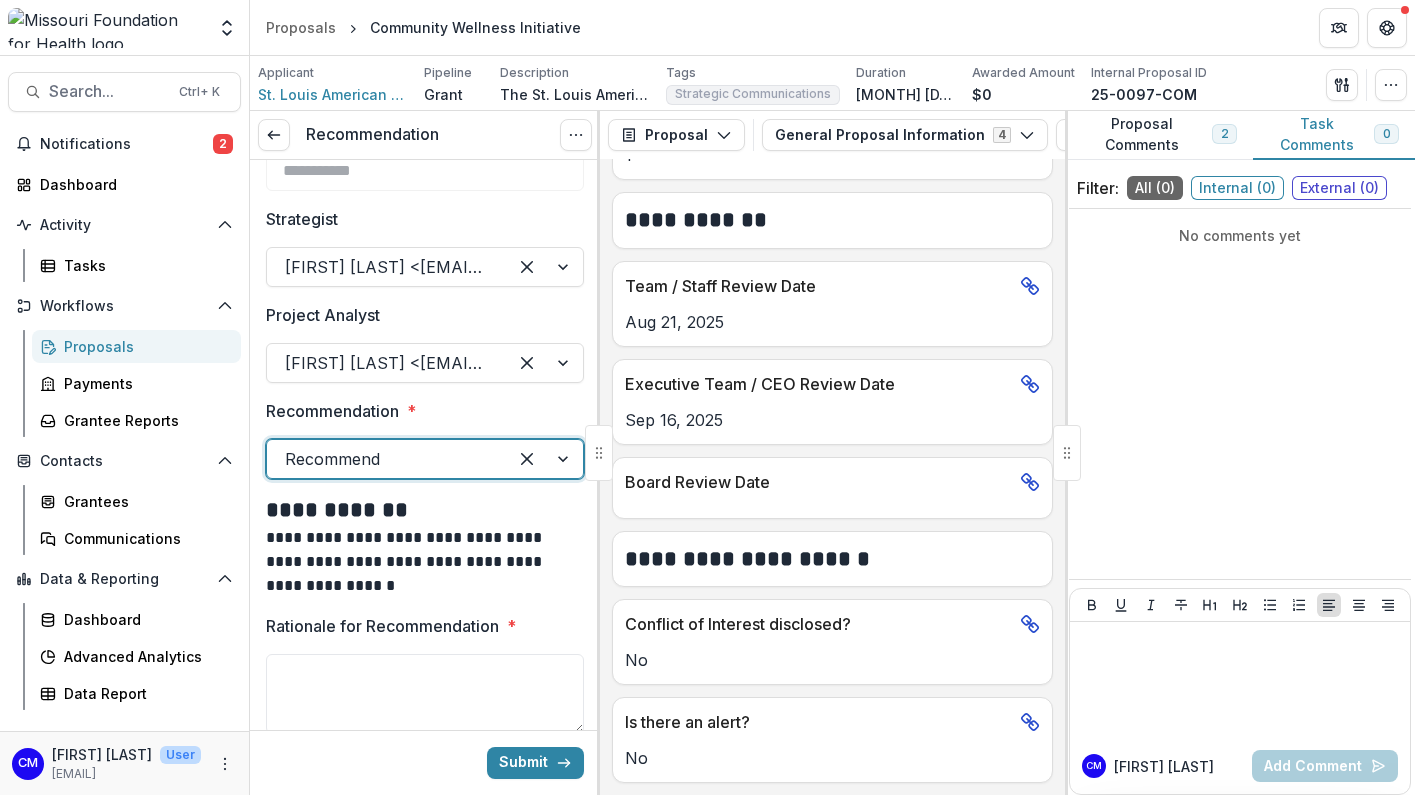 scroll, scrollTop: 100, scrollLeft: 0, axis: vertical 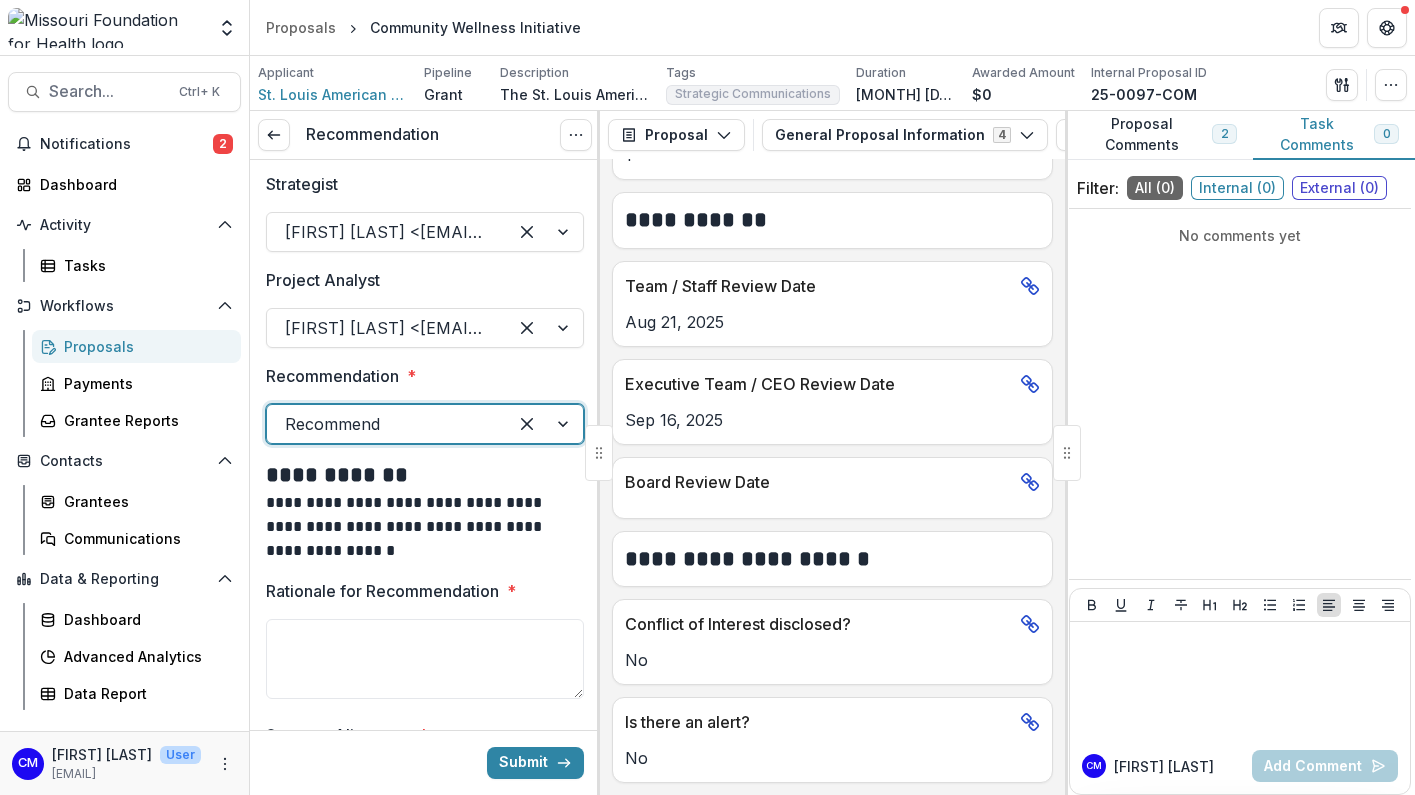 click on "Rationale for Recommendation *" at bounding box center [425, 659] 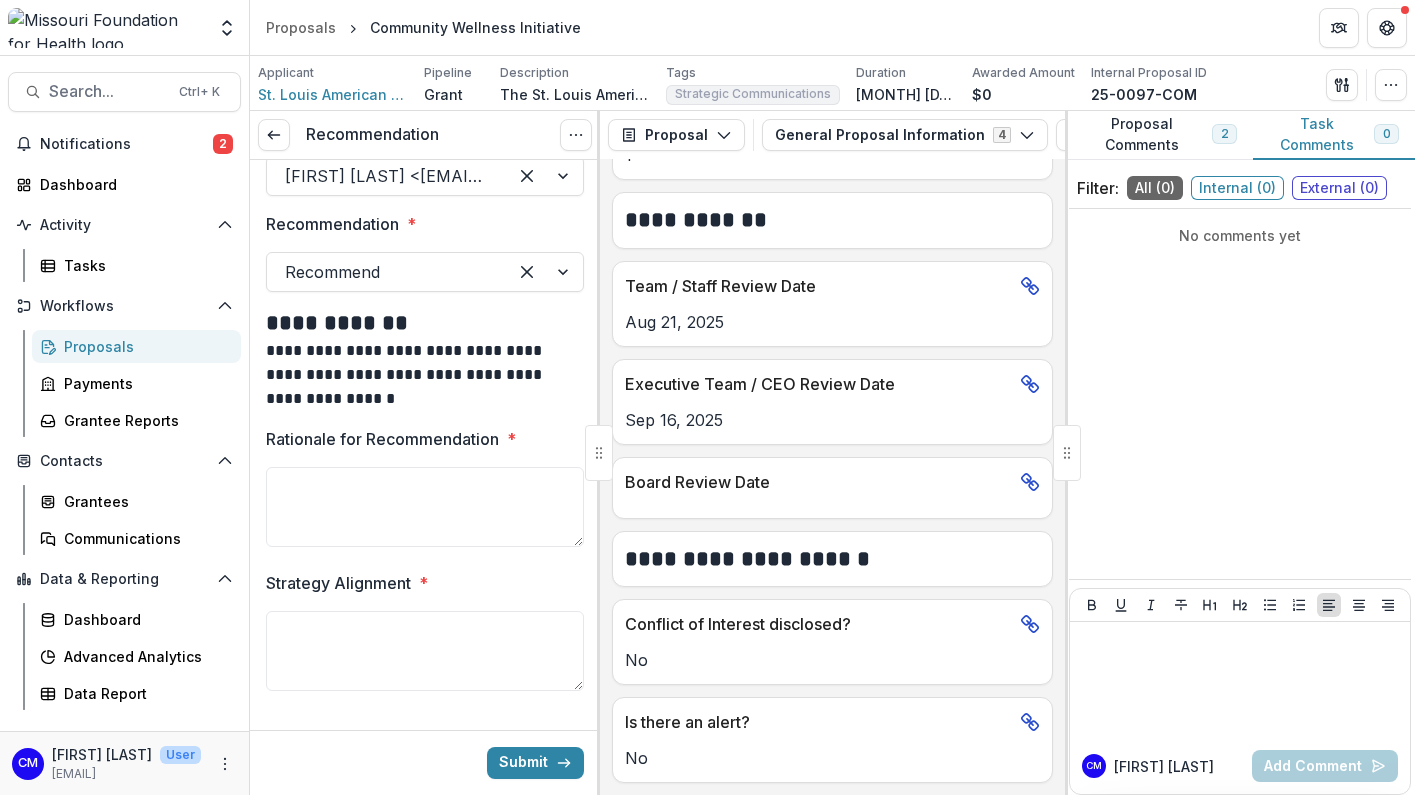 scroll, scrollTop: 285, scrollLeft: 0, axis: vertical 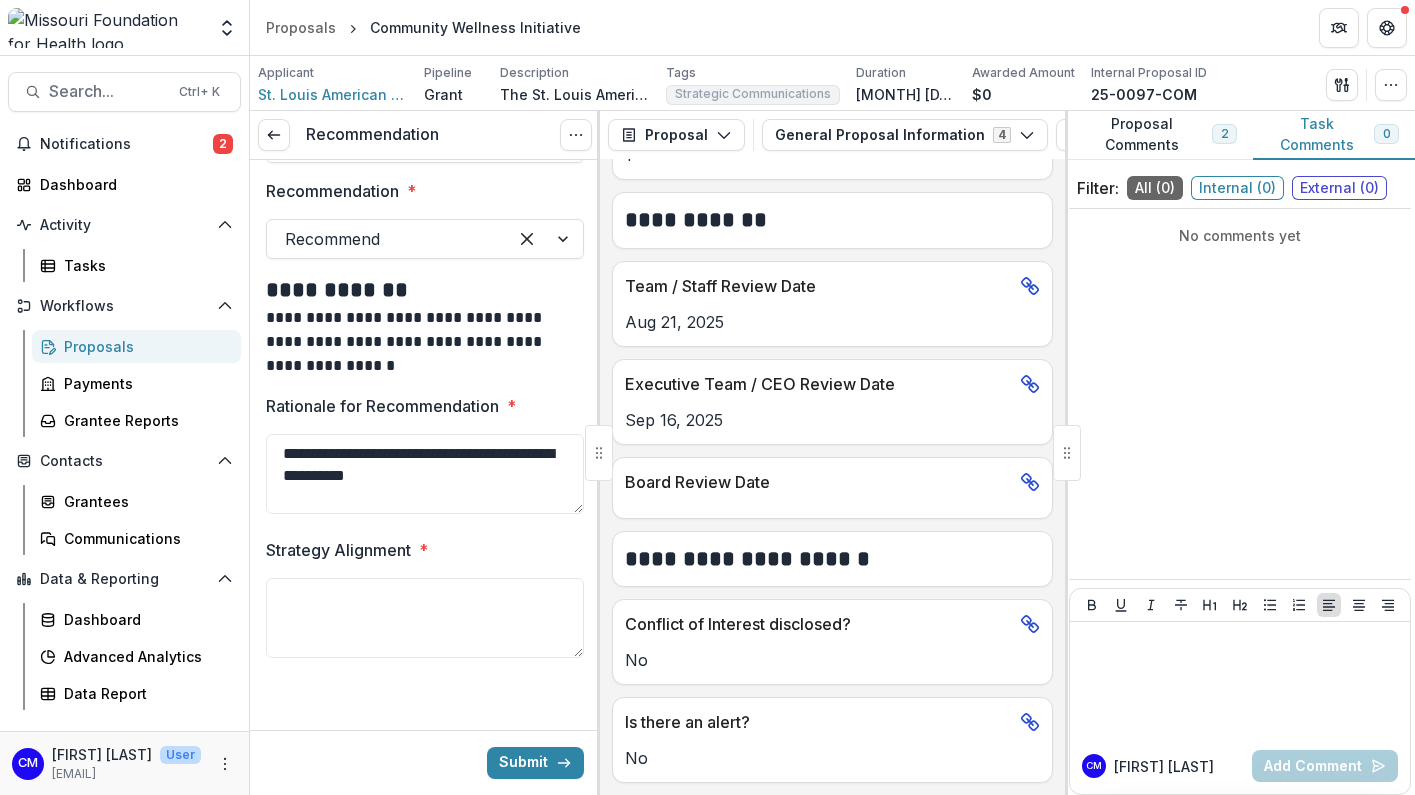 type on "**********" 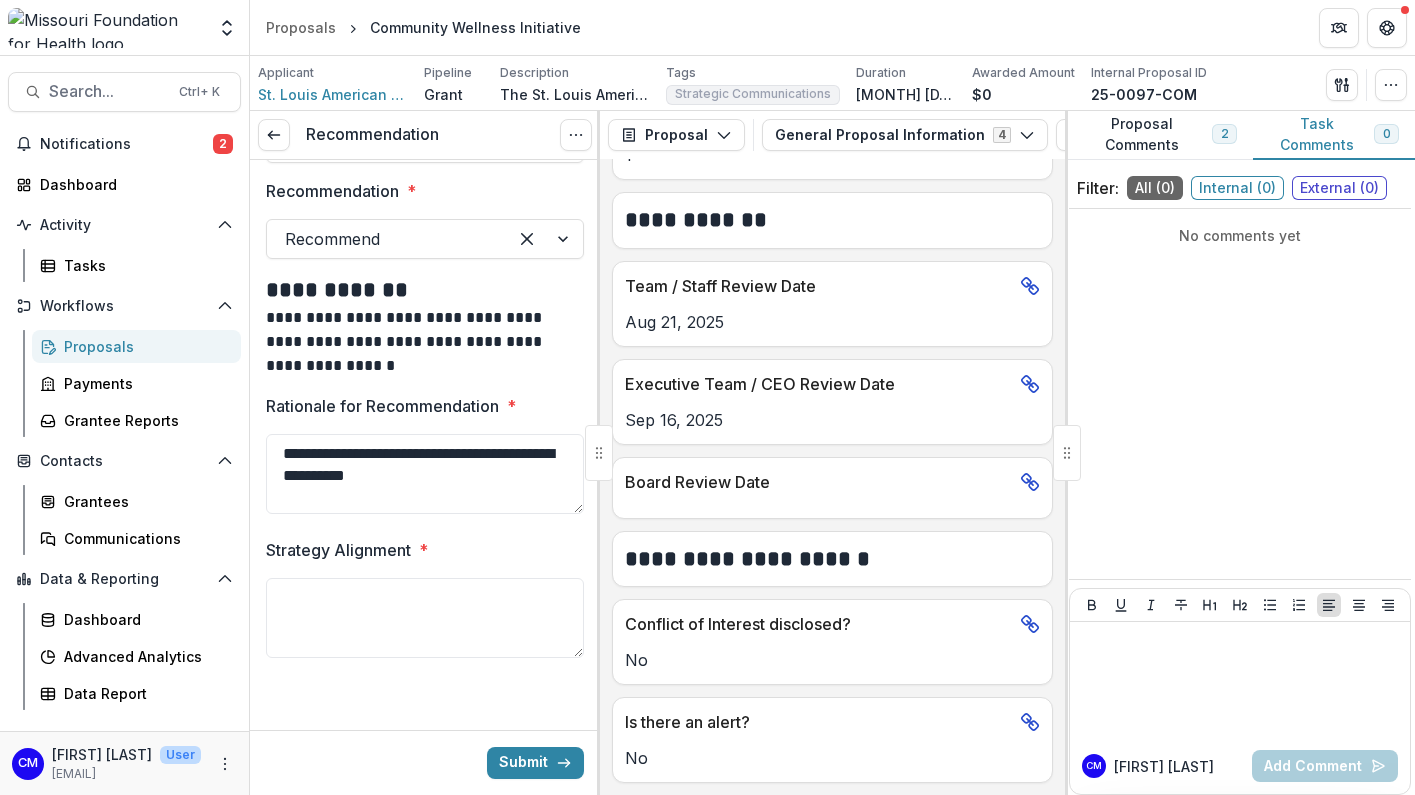 drag, startPoint x: 464, startPoint y: 480, endPoint x: 272, endPoint y: 451, distance: 194.17775 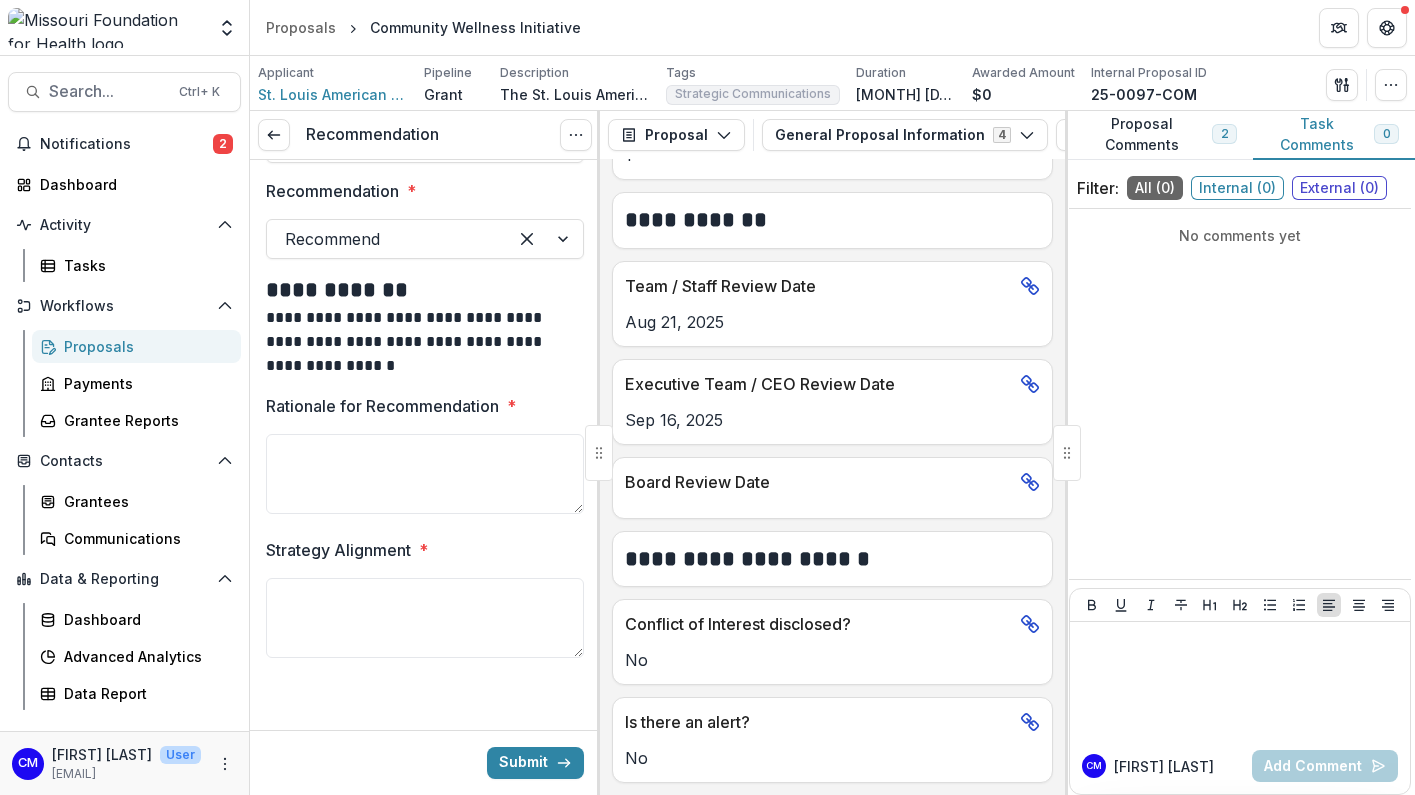 paste on "**********" 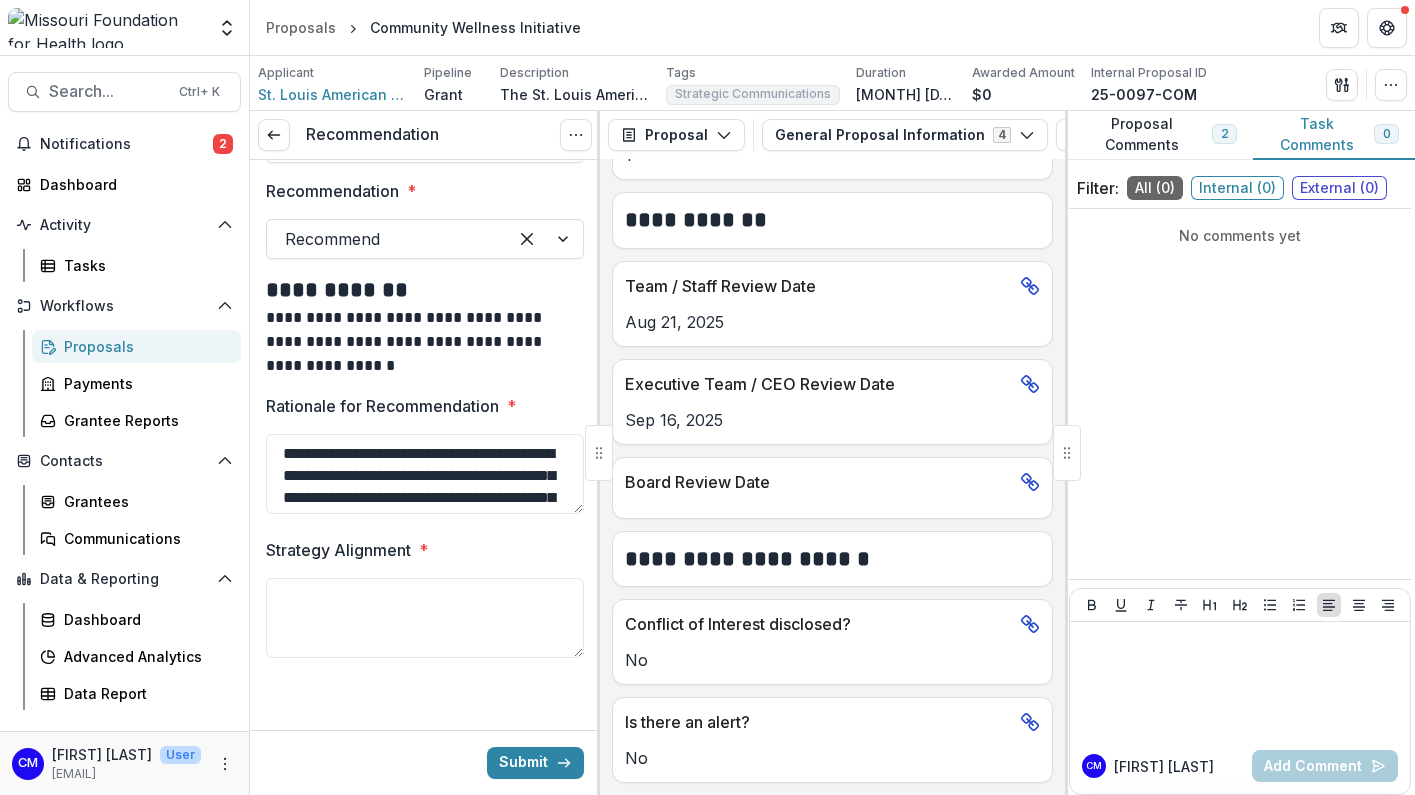 scroll, scrollTop: 325, scrollLeft: 0, axis: vertical 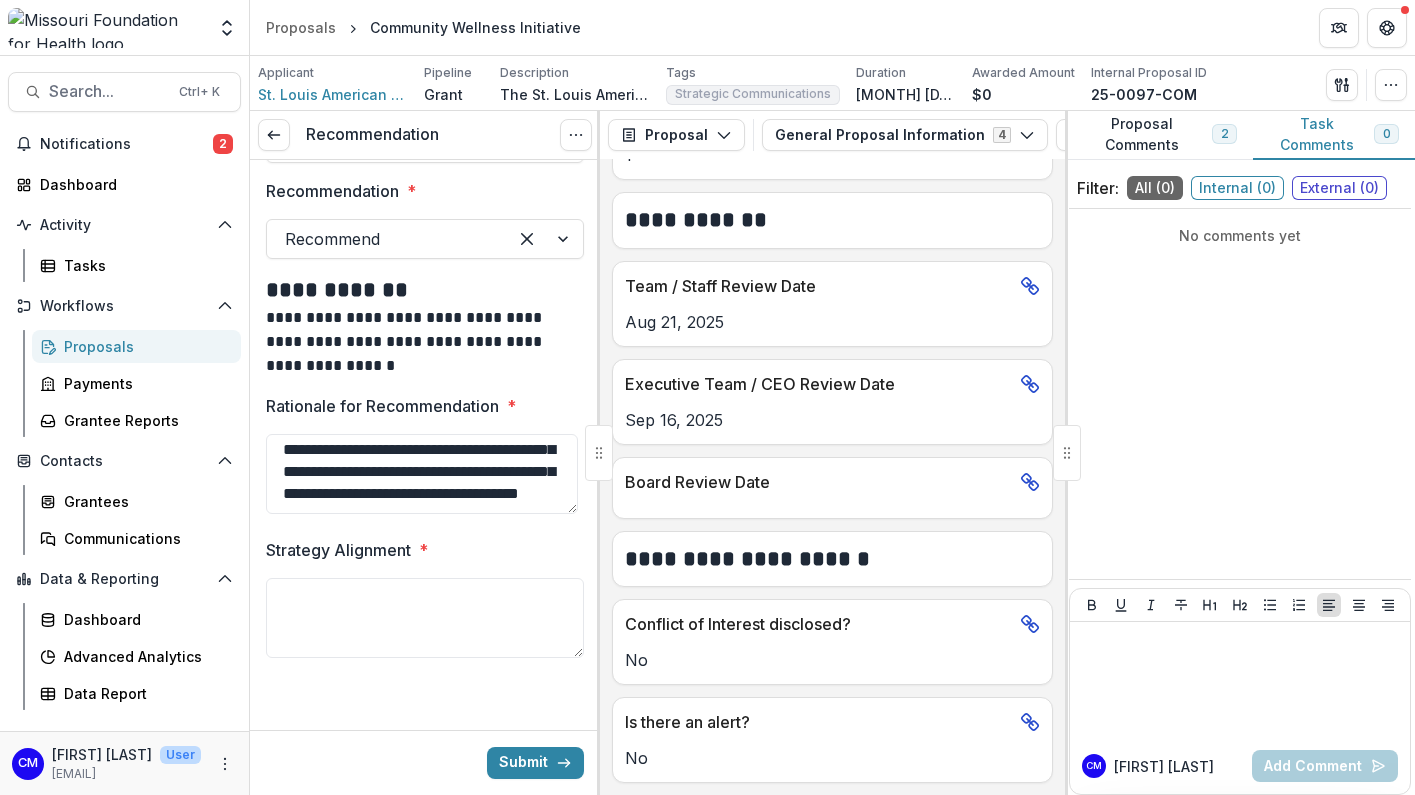 click on "**********" at bounding box center [422, 474] 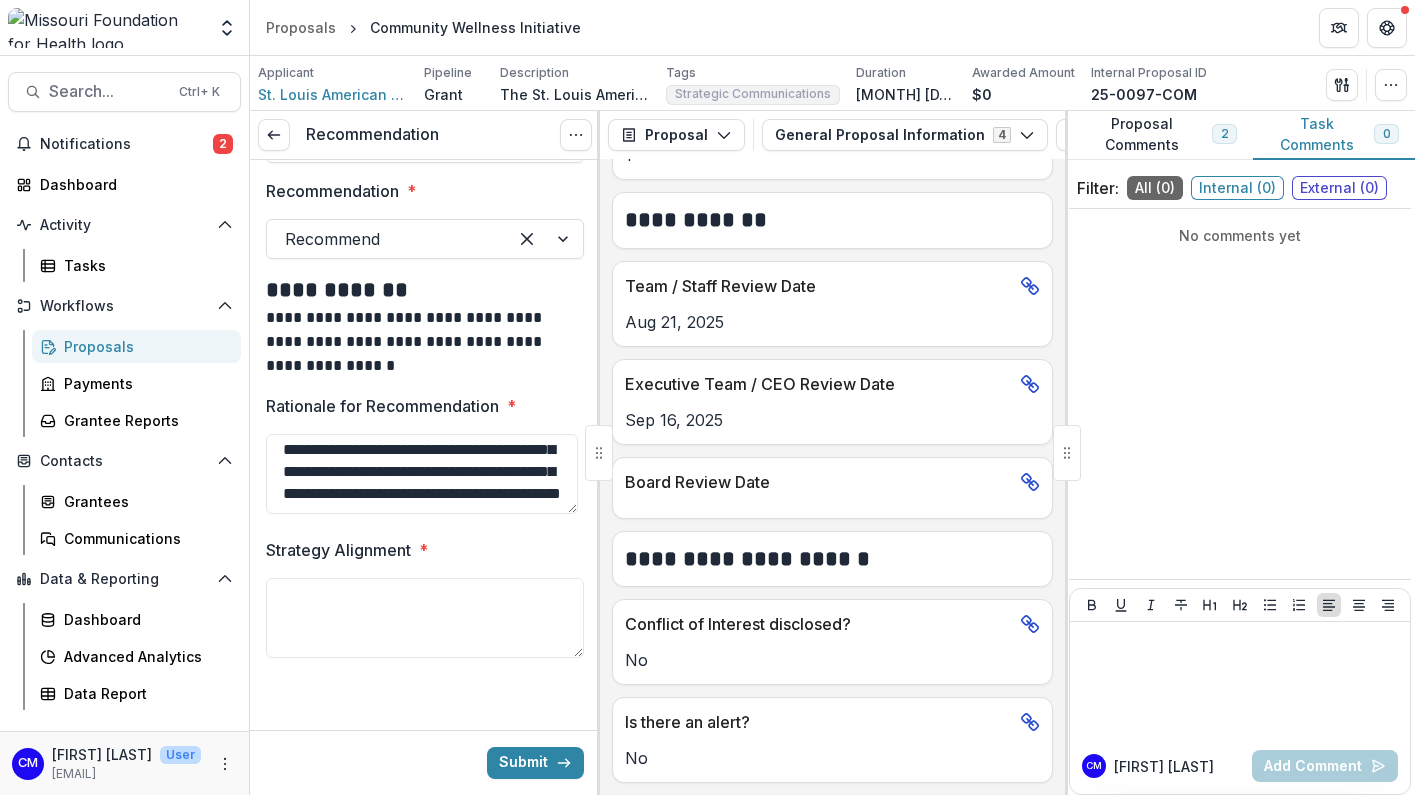 scroll, scrollTop: 300, scrollLeft: 0, axis: vertical 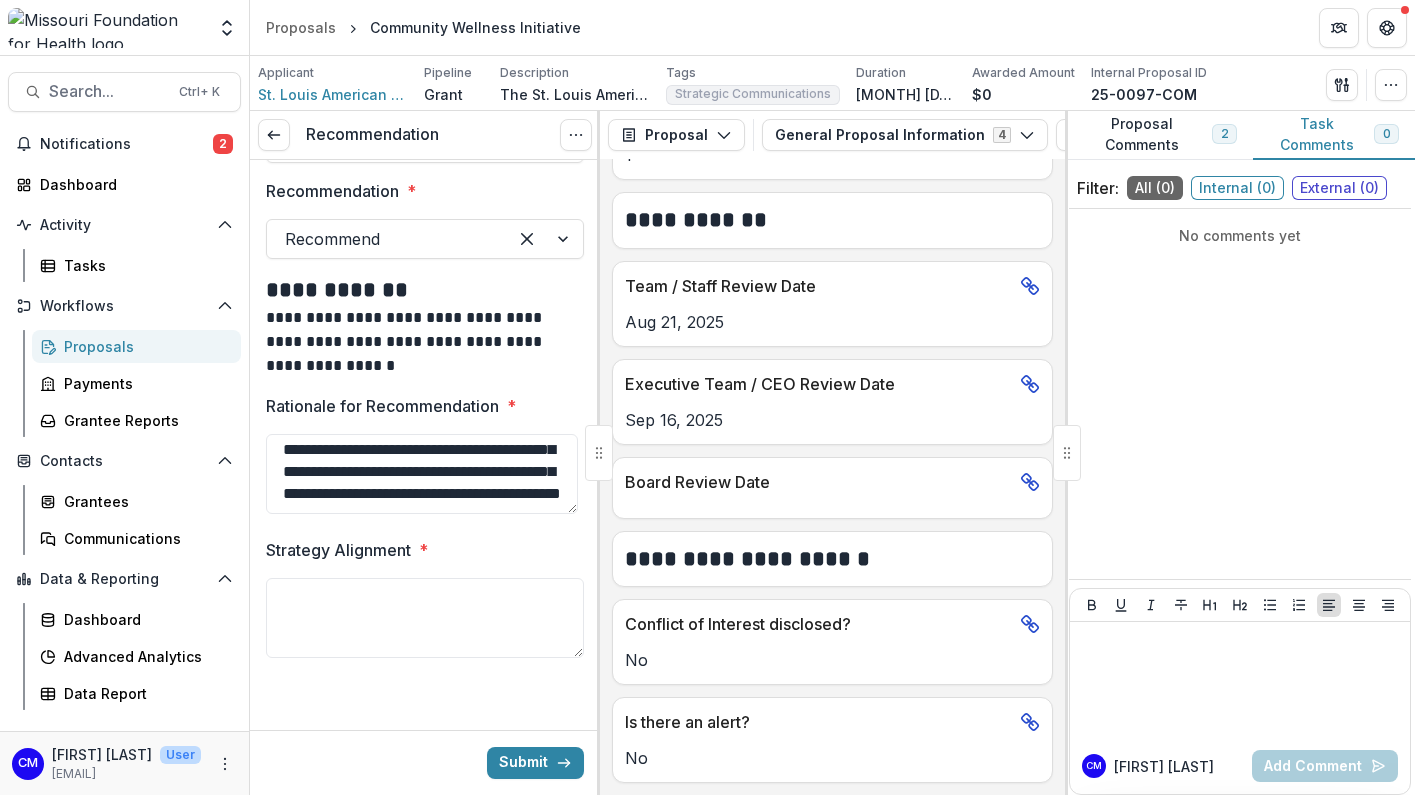 paste on "**********" 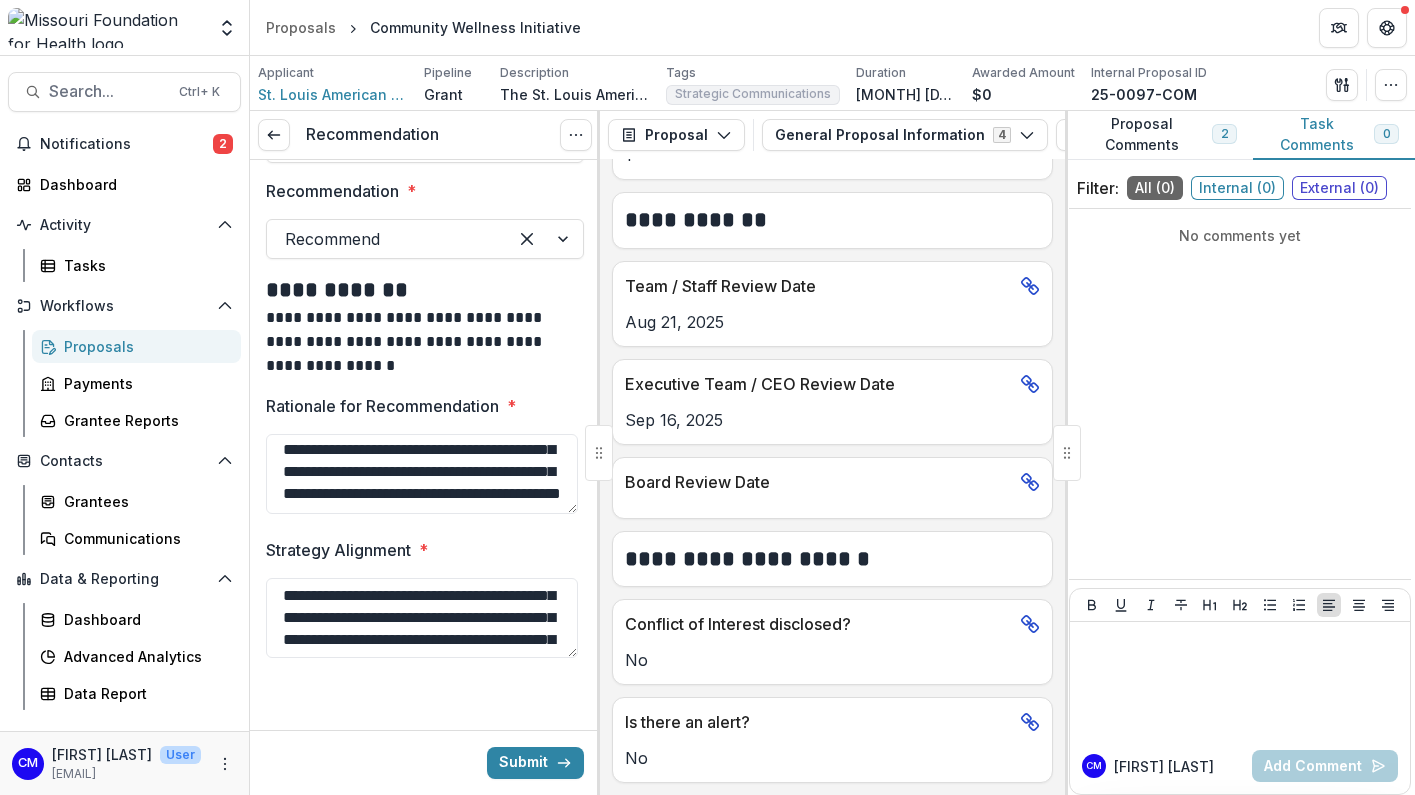 scroll, scrollTop: 0, scrollLeft: 0, axis: both 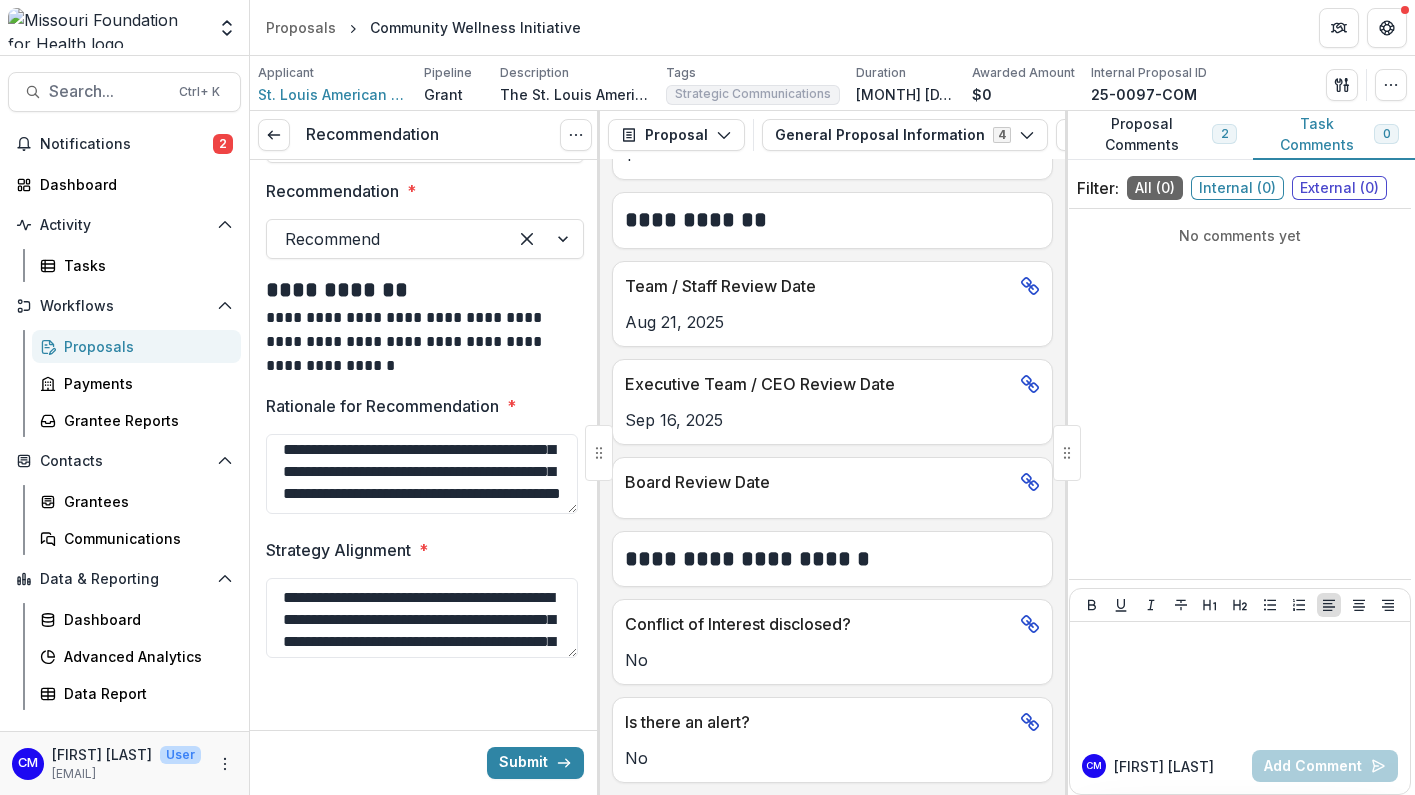 click on "**********" at bounding box center [422, 618] 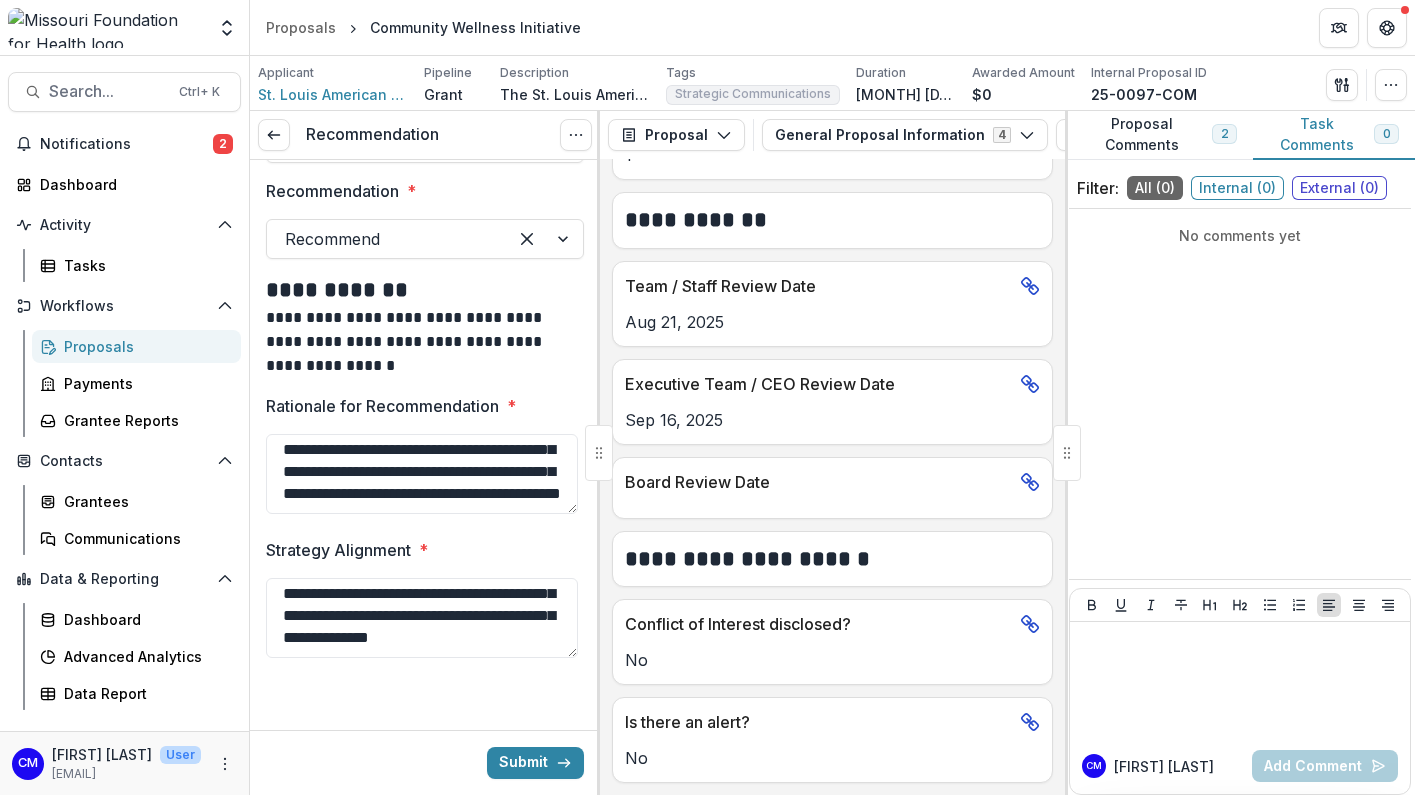 scroll, scrollTop: 200, scrollLeft: 0, axis: vertical 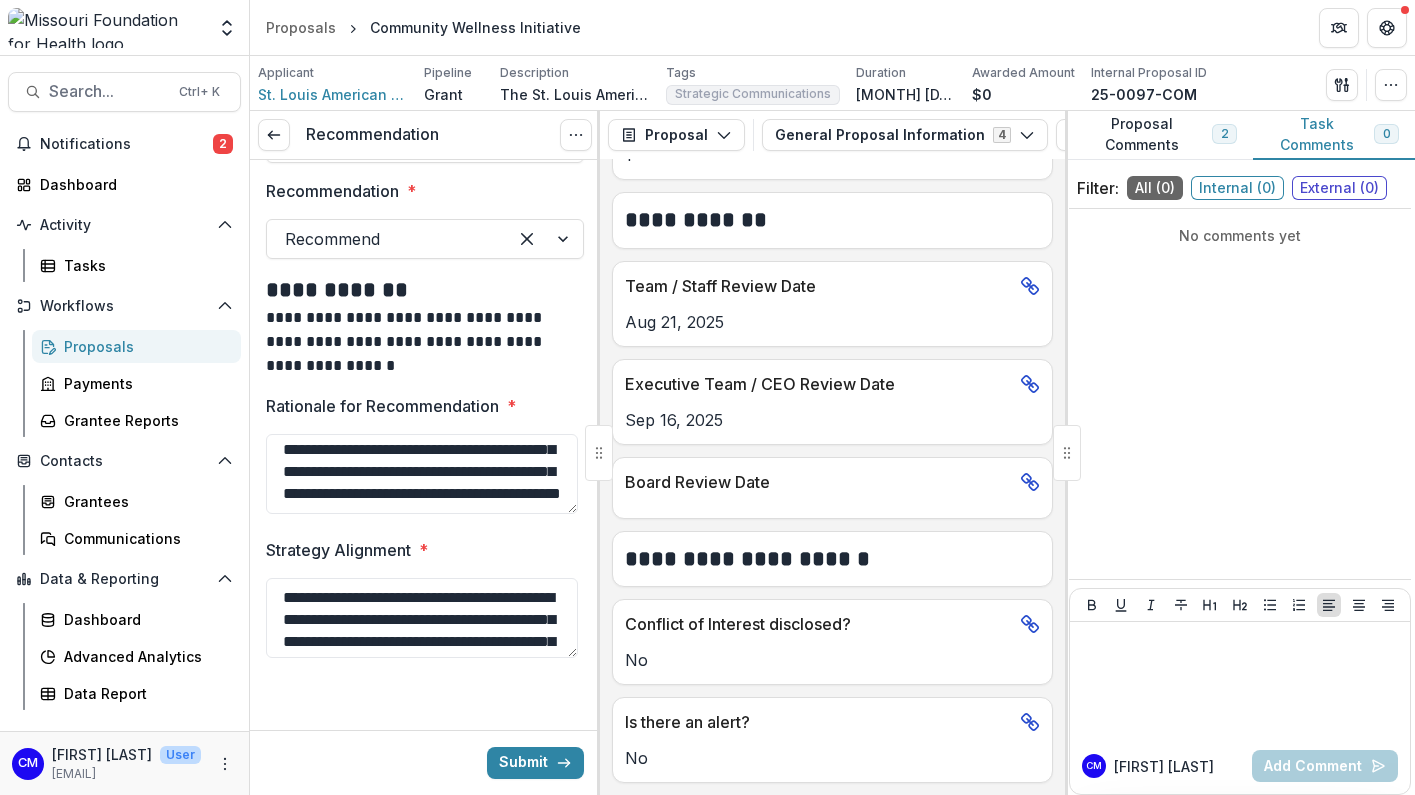 drag, startPoint x: 400, startPoint y: 643, endPoint x: 478, endPoint y: 637, distance: 78.23043 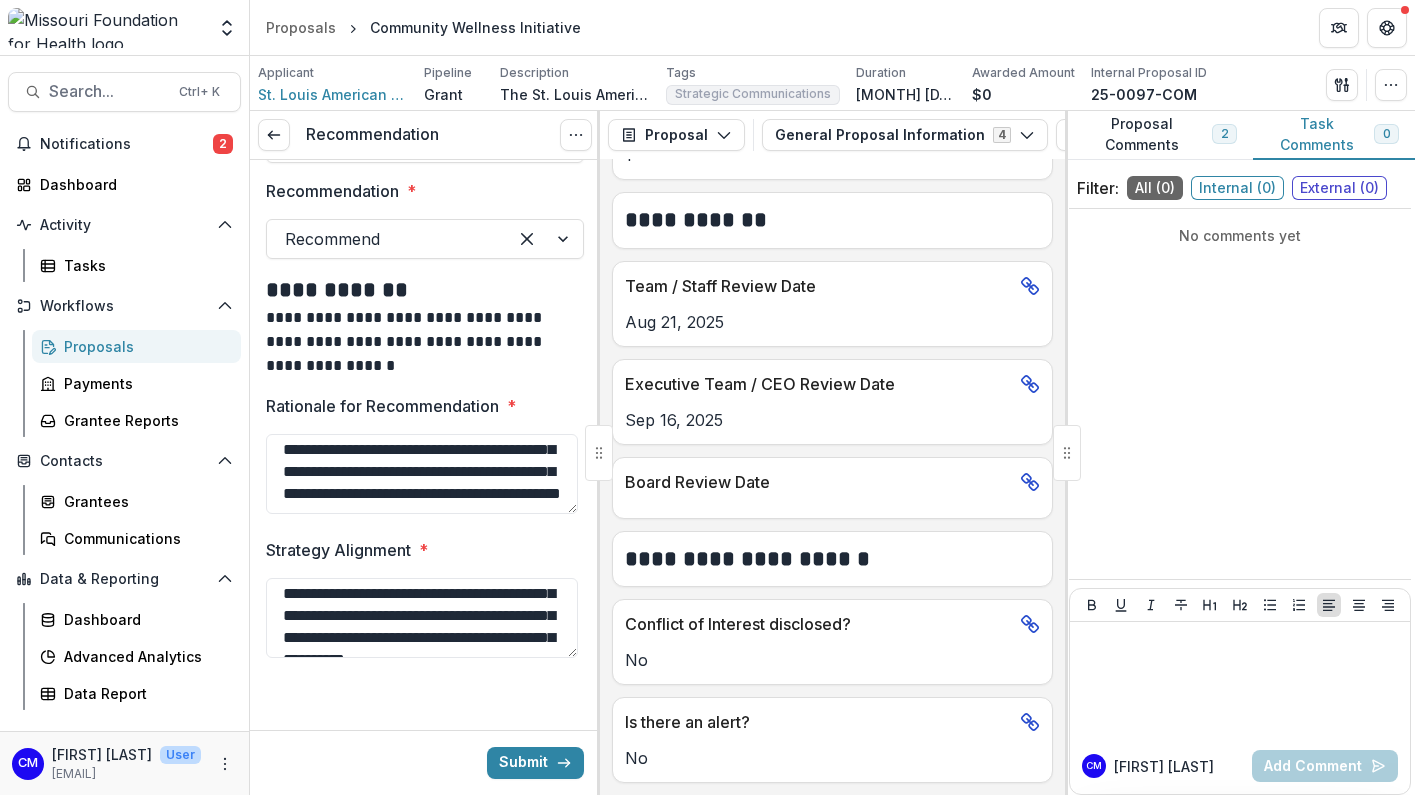 scroll, scrollTop: 0, scrollLeft: 0, axis: both 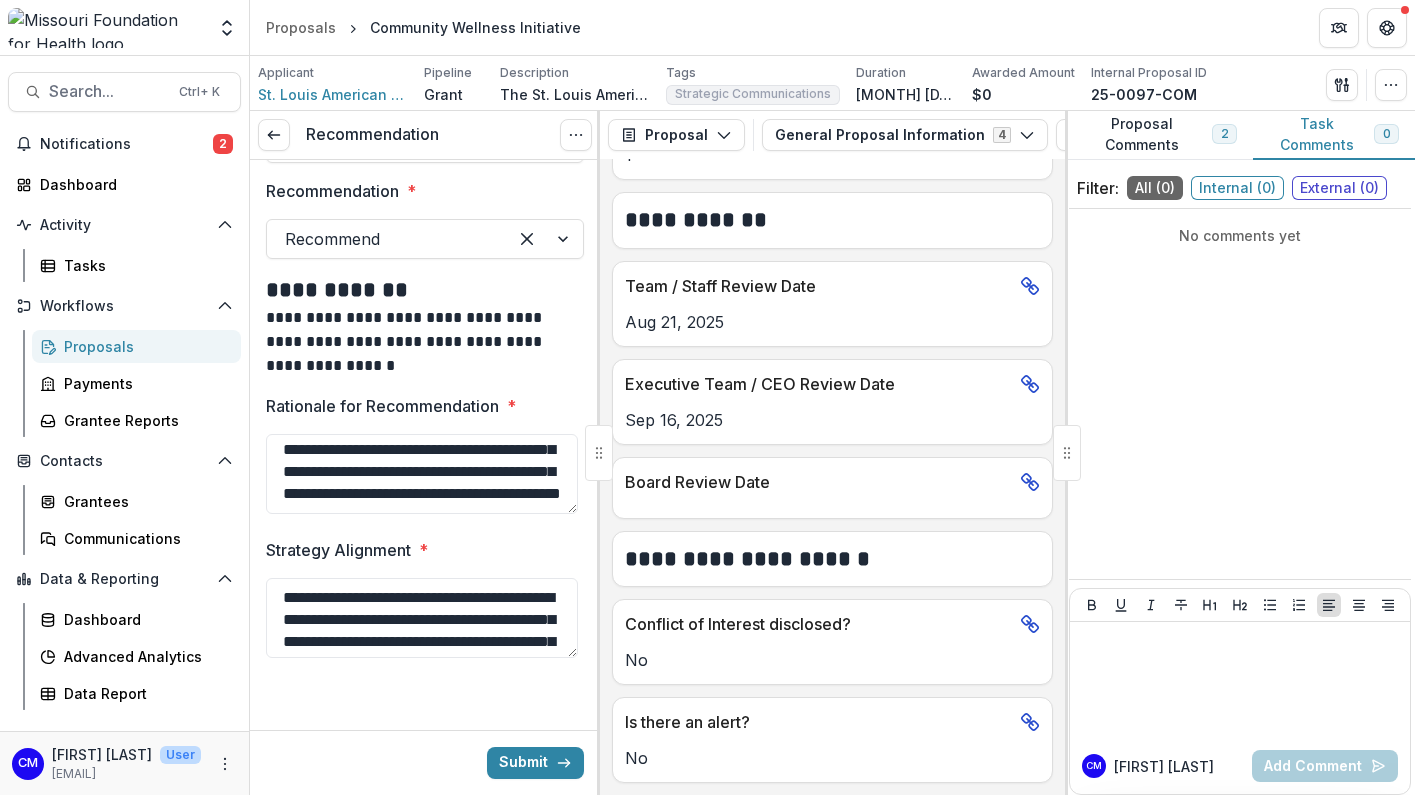 drag, startPoint x: 403, startPoint y: 641, endPoint x: 544, endPoint y: 636, distance: 141.08862 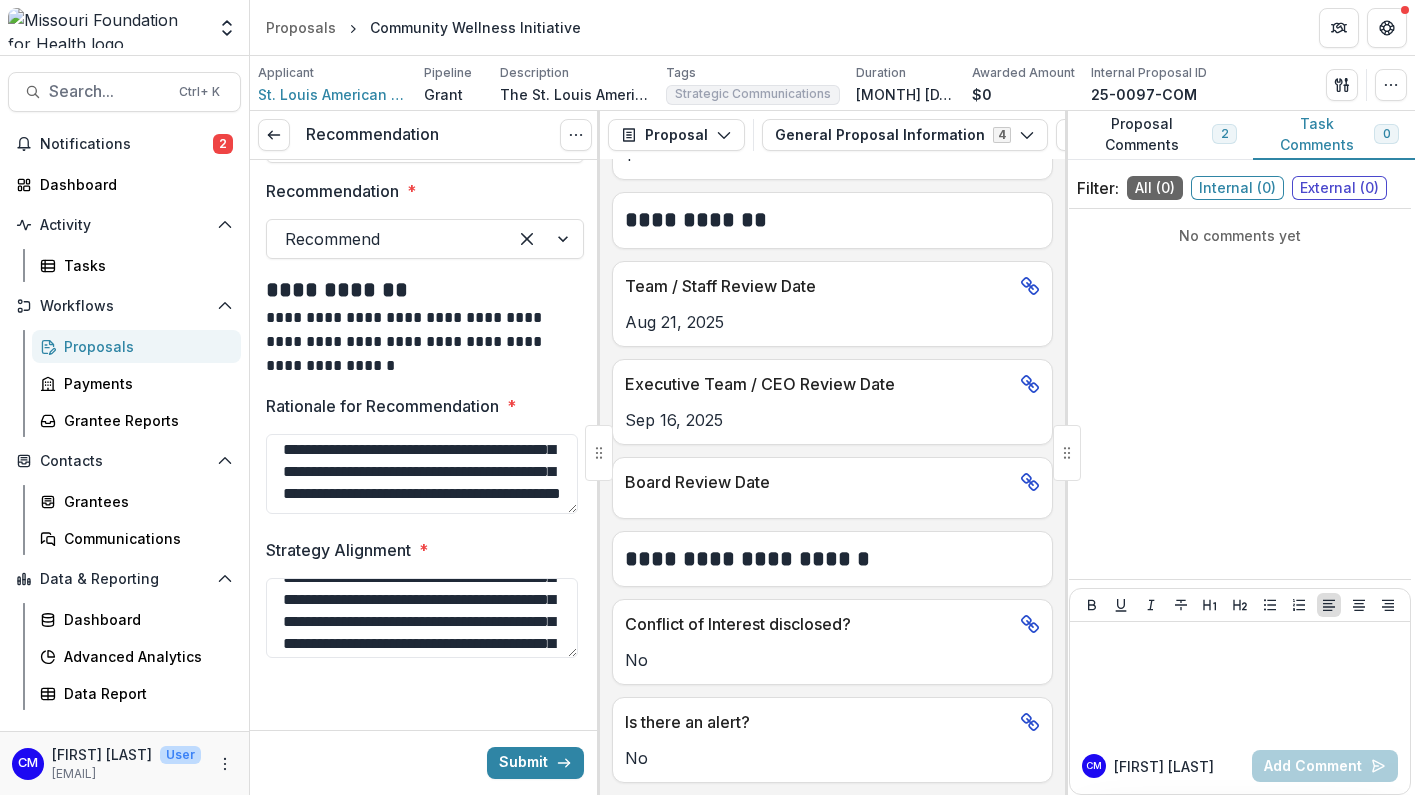scroll, scrollTop: 0, scrollLeft: 0, axis: both 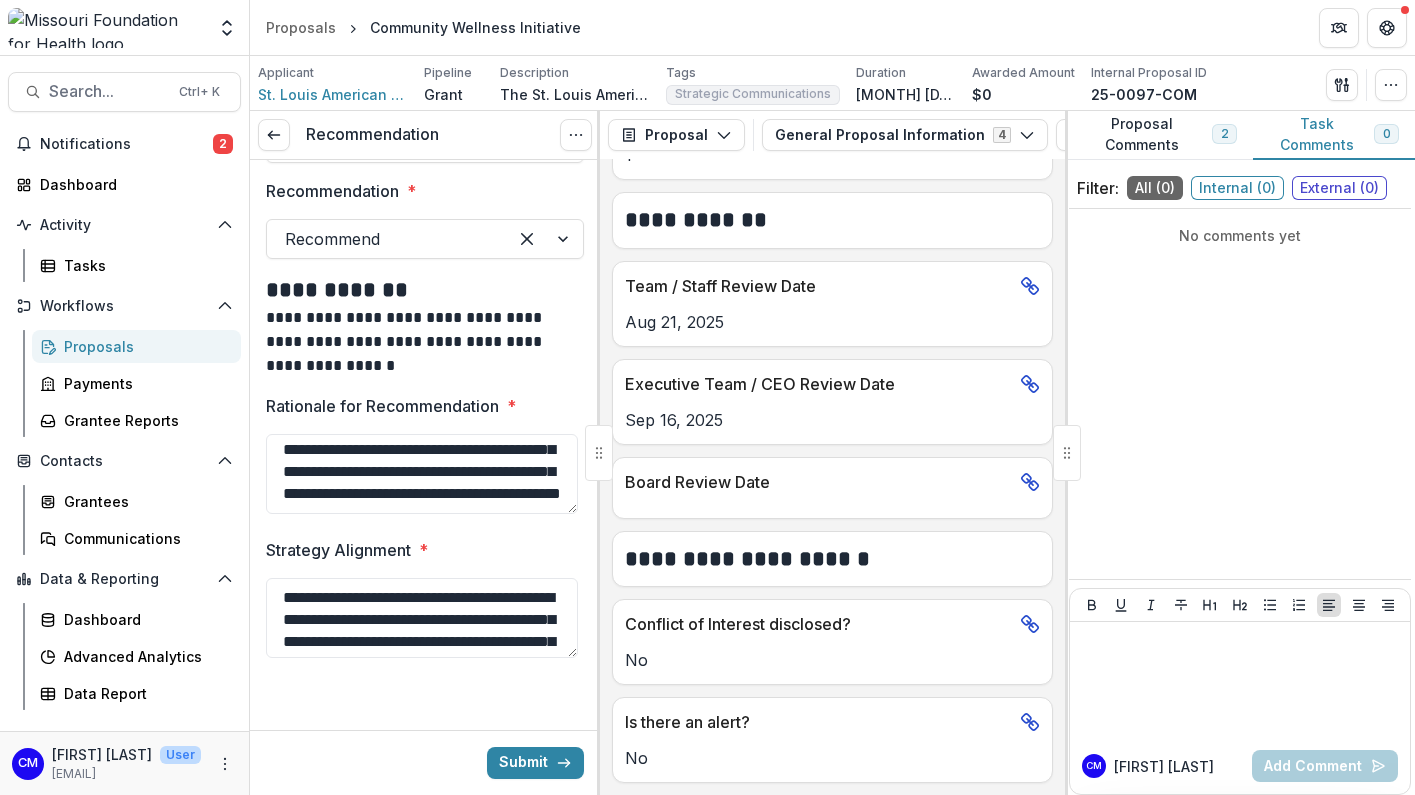 drag, startPoint x: 401, startPoint y: 641, endPoint x: 550, endPoint y: 633, distance: 149.21461 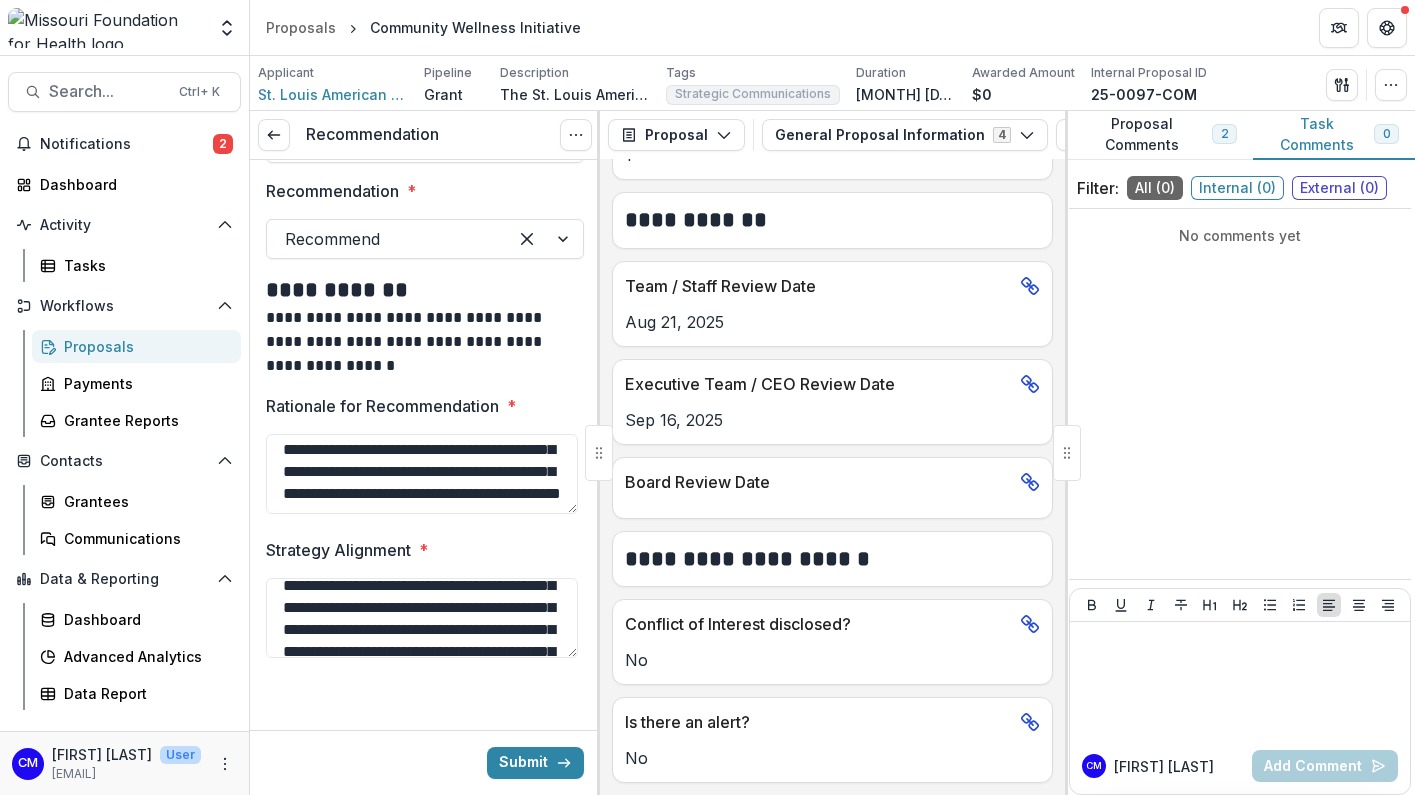scroll, scrollTop: 0, scrollLeft: 0, axis: both 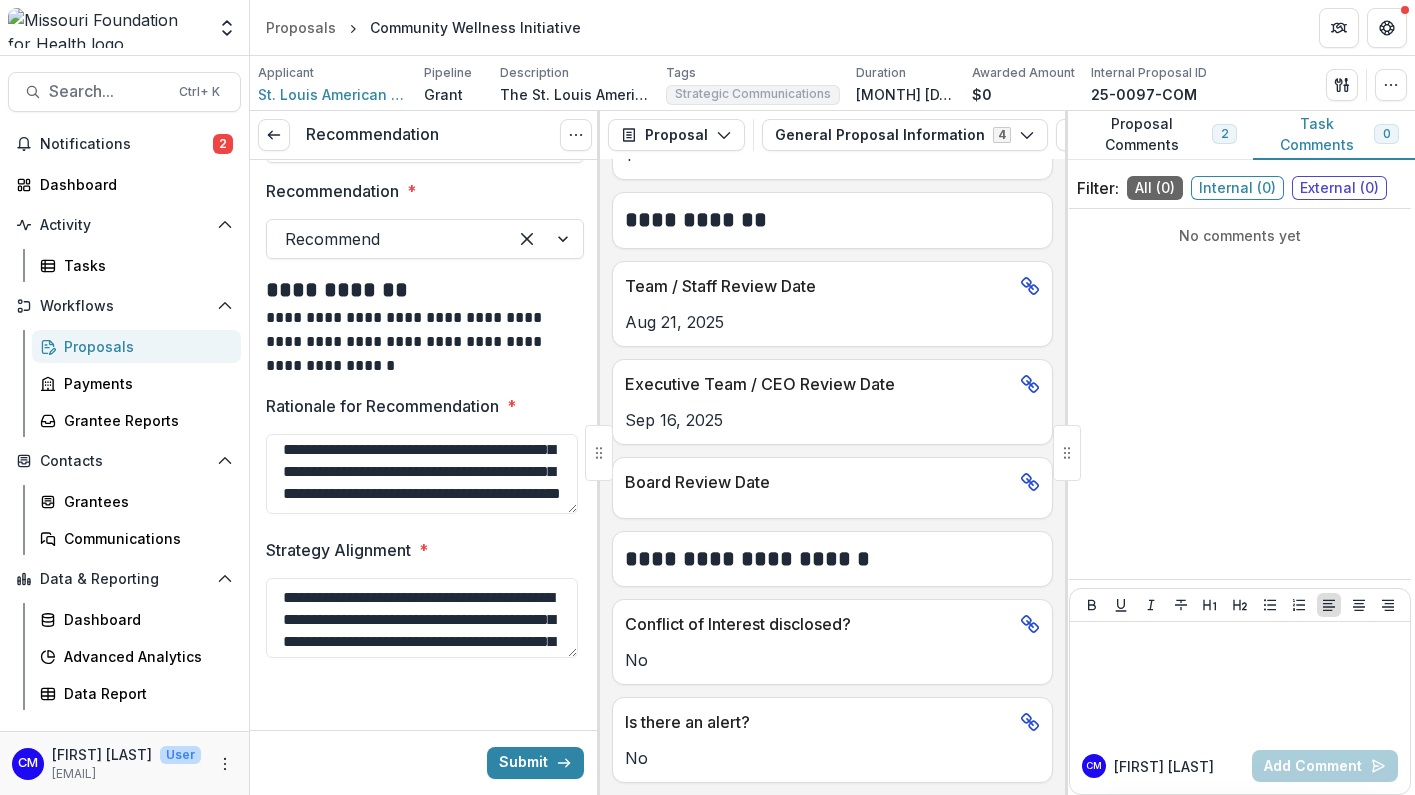 drag, startPoint x: 382, startPoint y: 641, endPoint x: 395, endPoint y: 617, distance: 27.294687 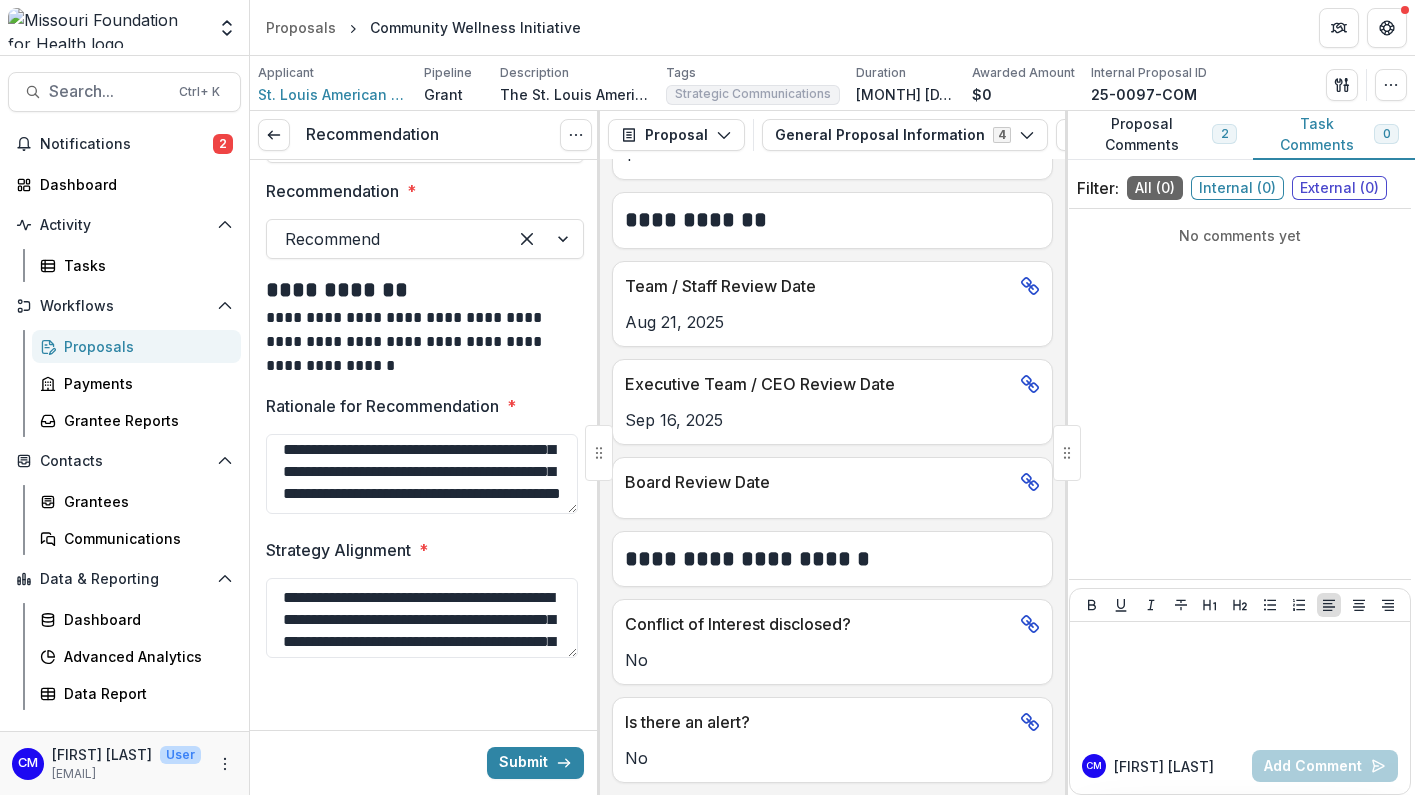 click on "**********" at bounding box center [422, 618] 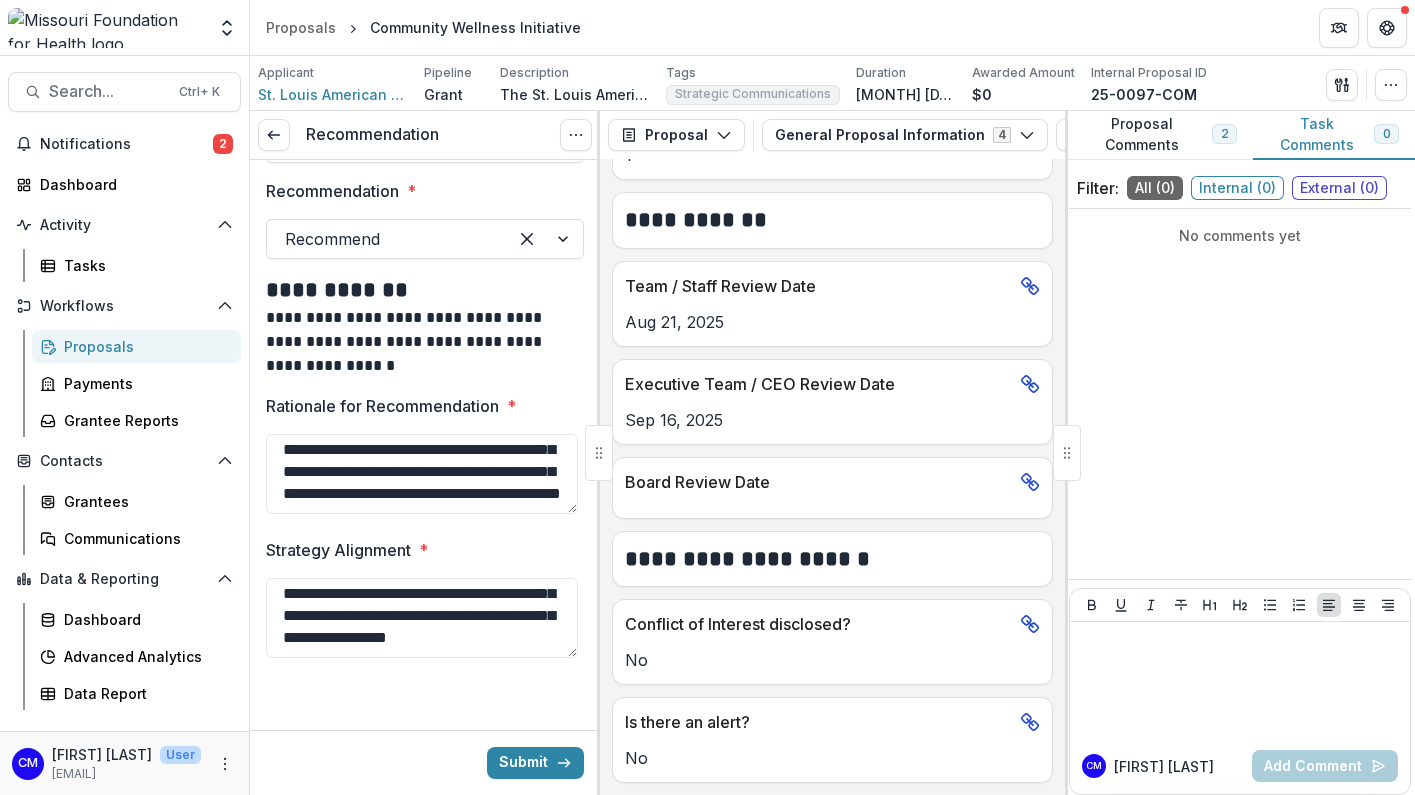 scroll, scrollTop: 224, scrollLeft: 0, axis: vertical 